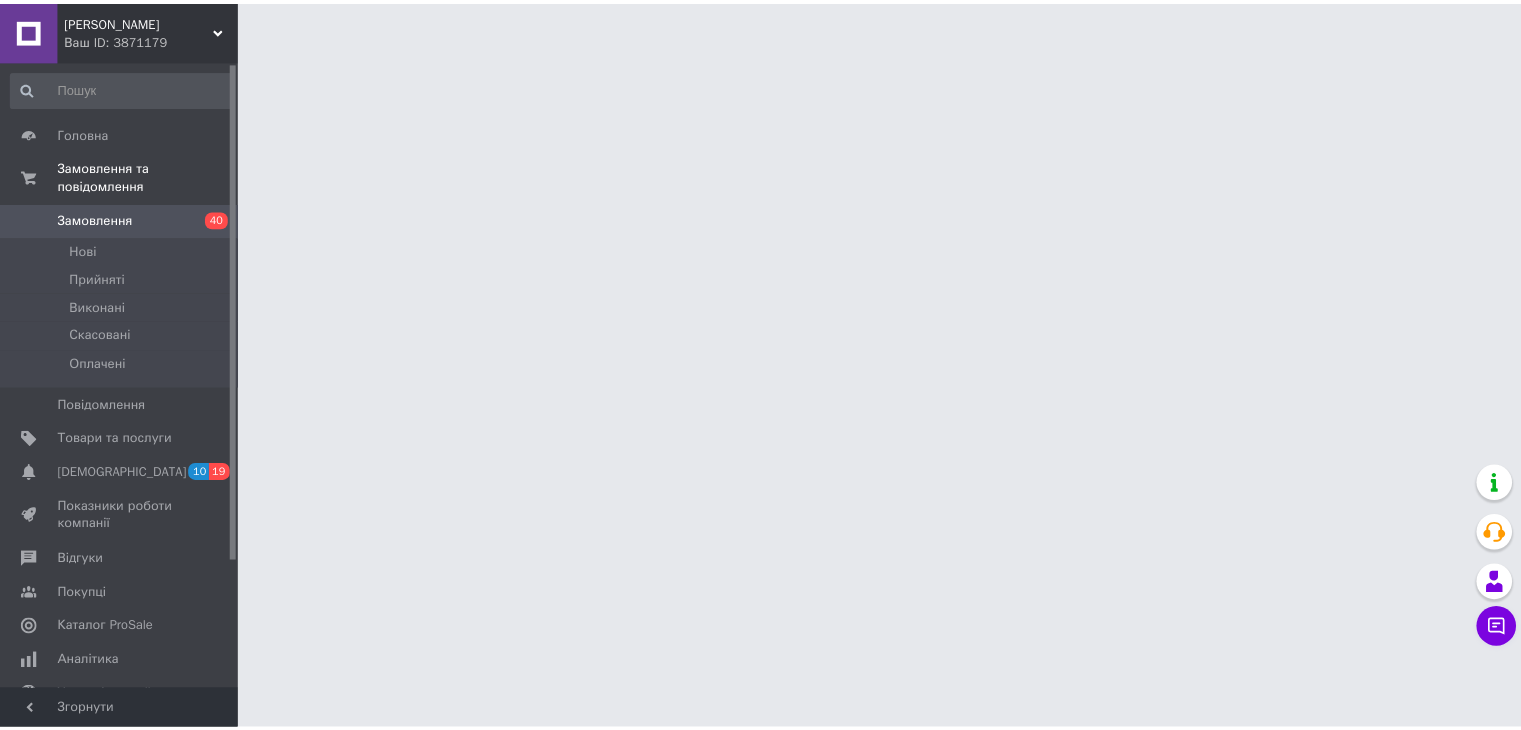 scroll, scrollTop: 0, scrollLeft: 0, axis: both 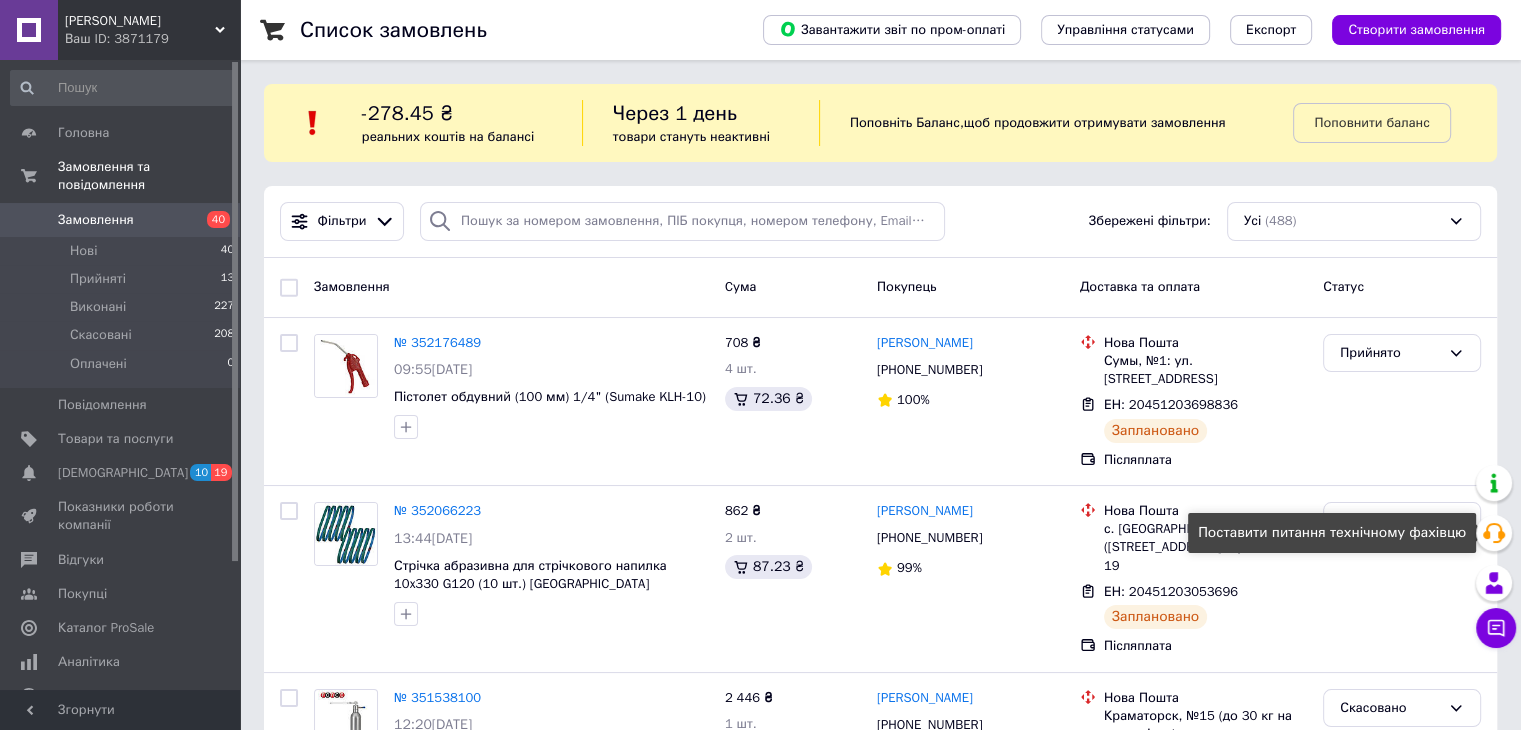 click on "Створити замовлення" at bounding box center (1416, 30) 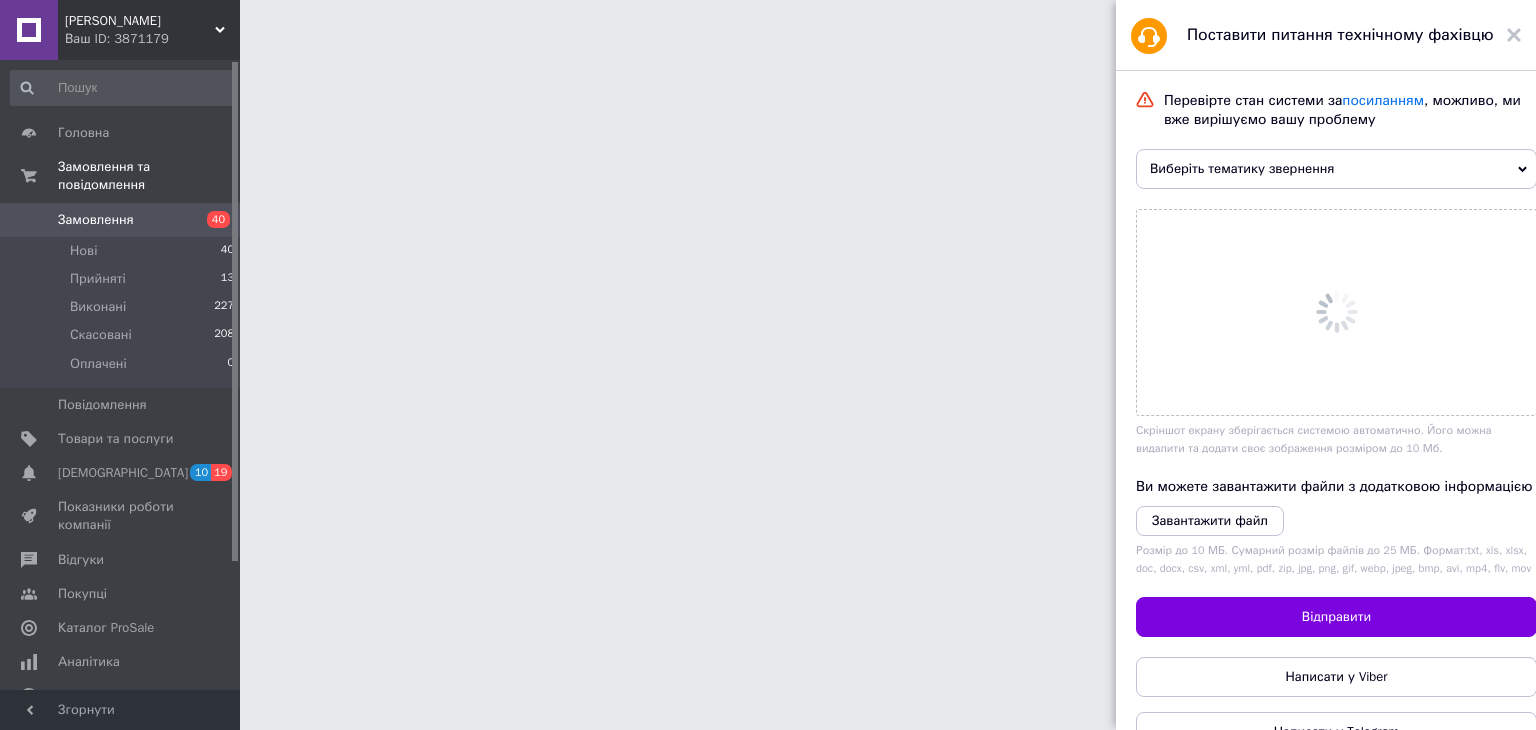 click 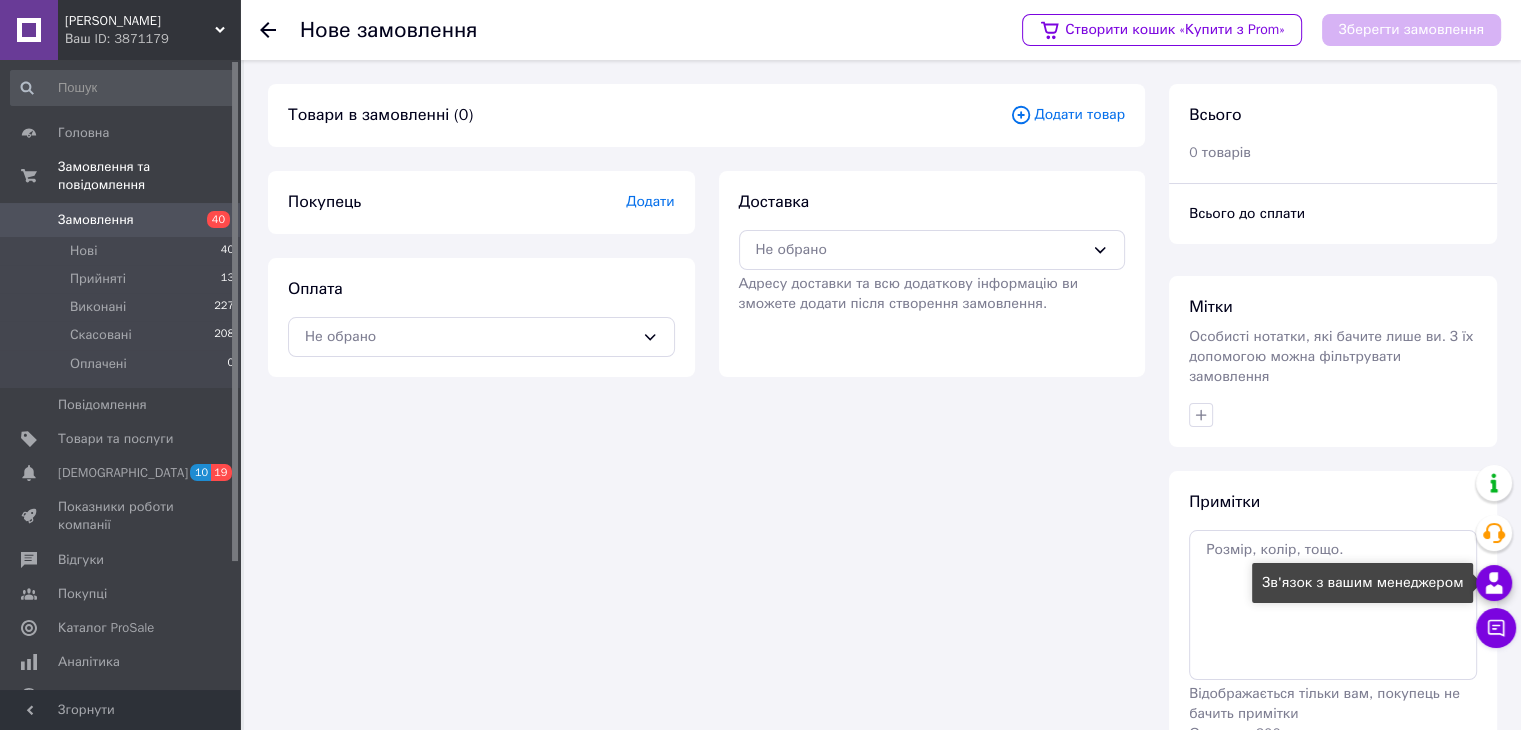click 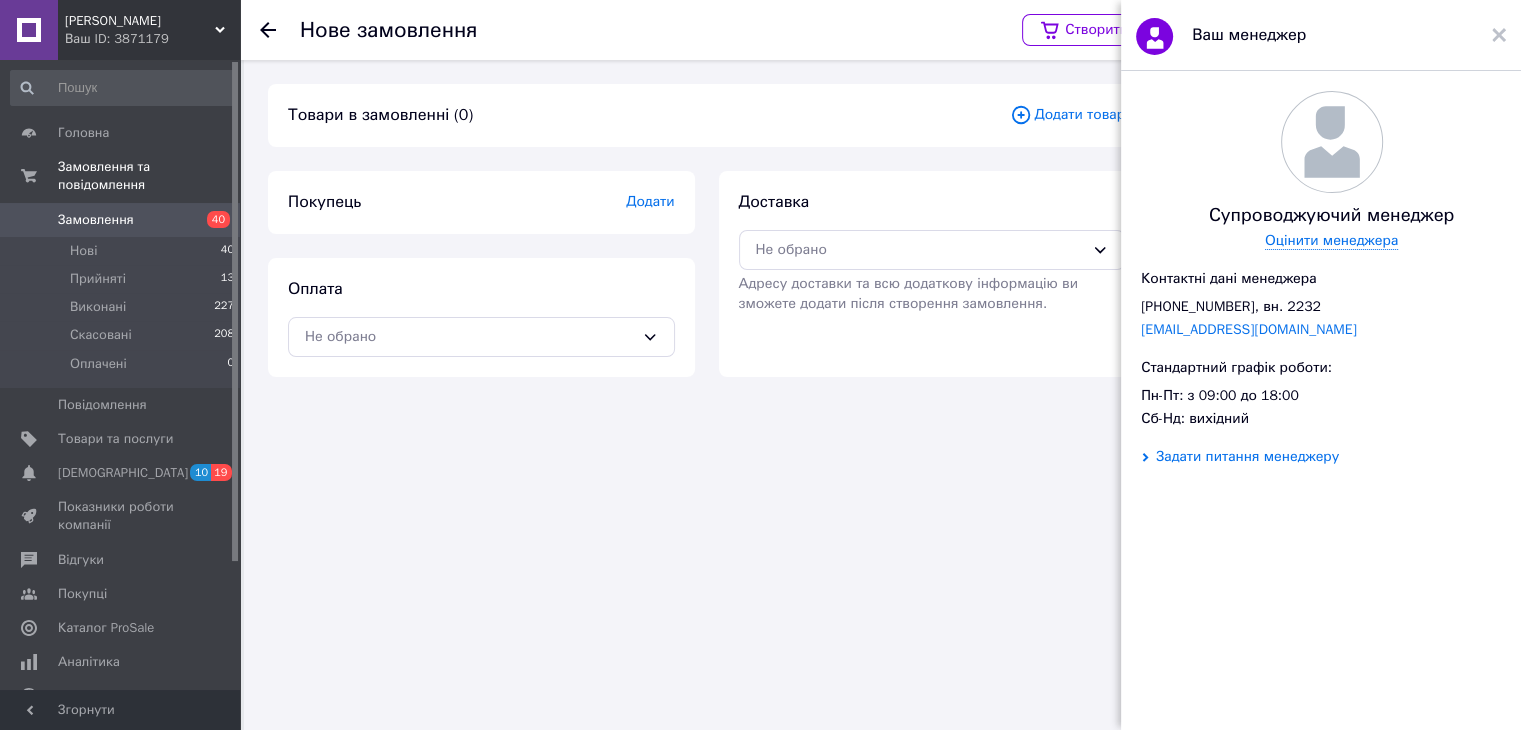 click on "Задати питання менеджеру" at bounding box center (1247, 457) 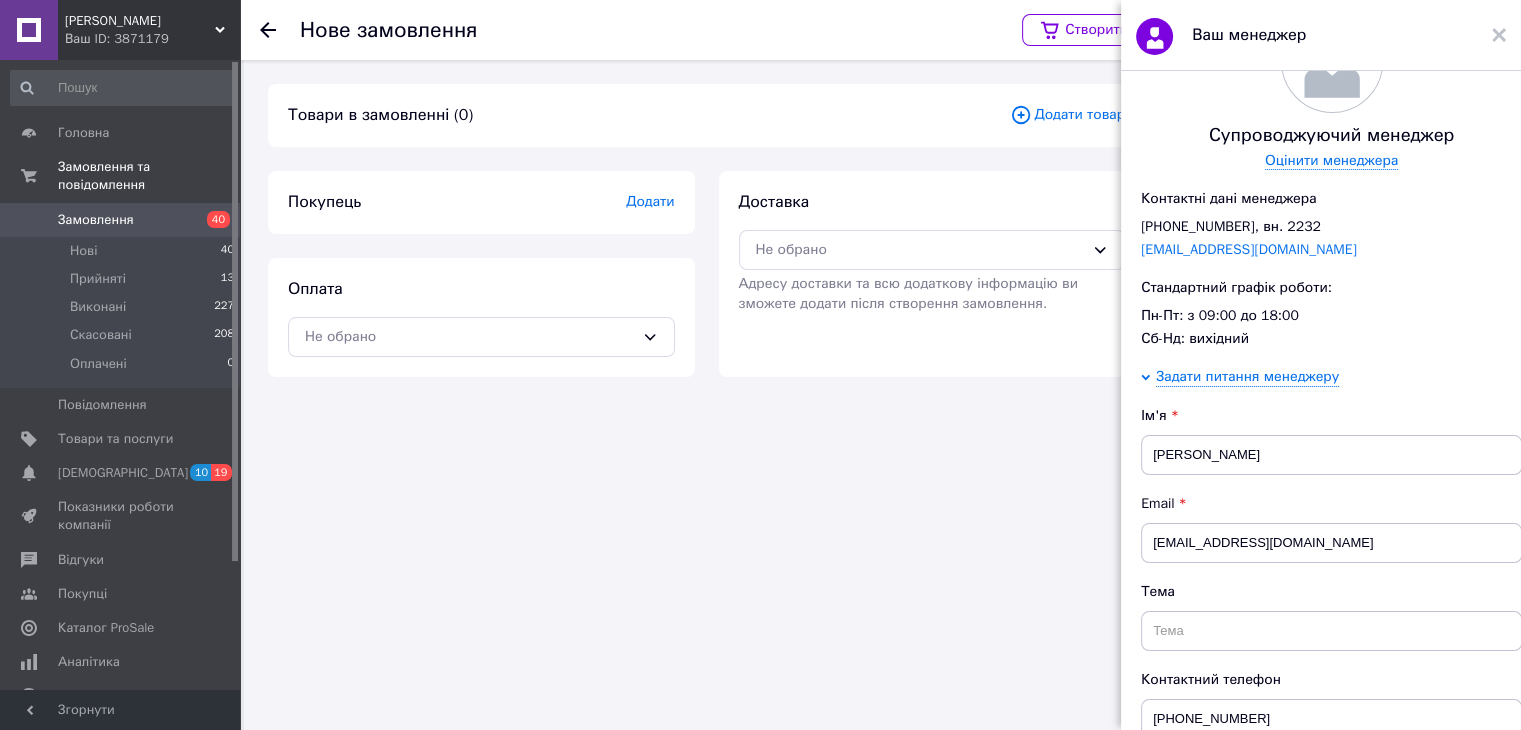 scroll, scrollTop: 200, scrollLeft: 0, axis: vertical 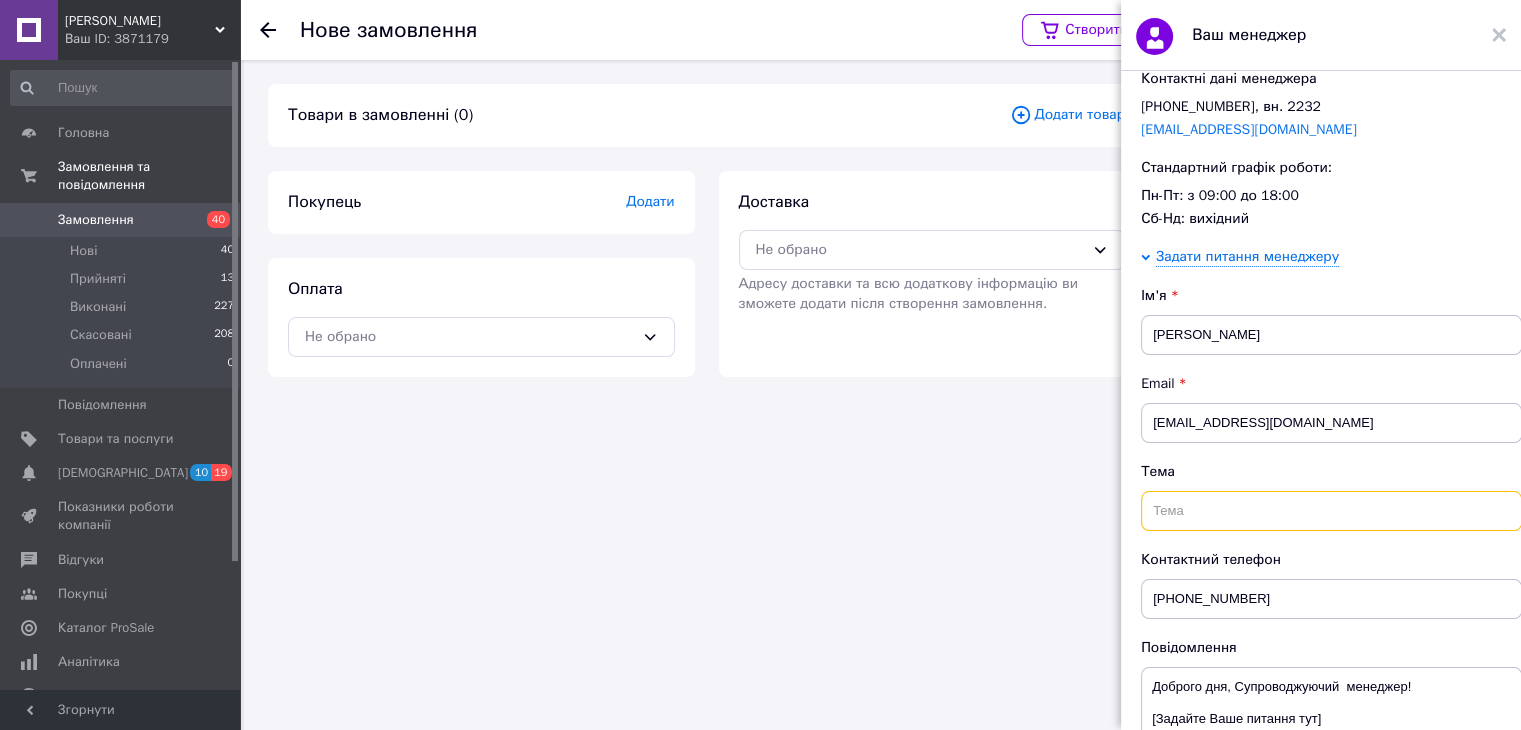click at bounding box center (1331, 511) 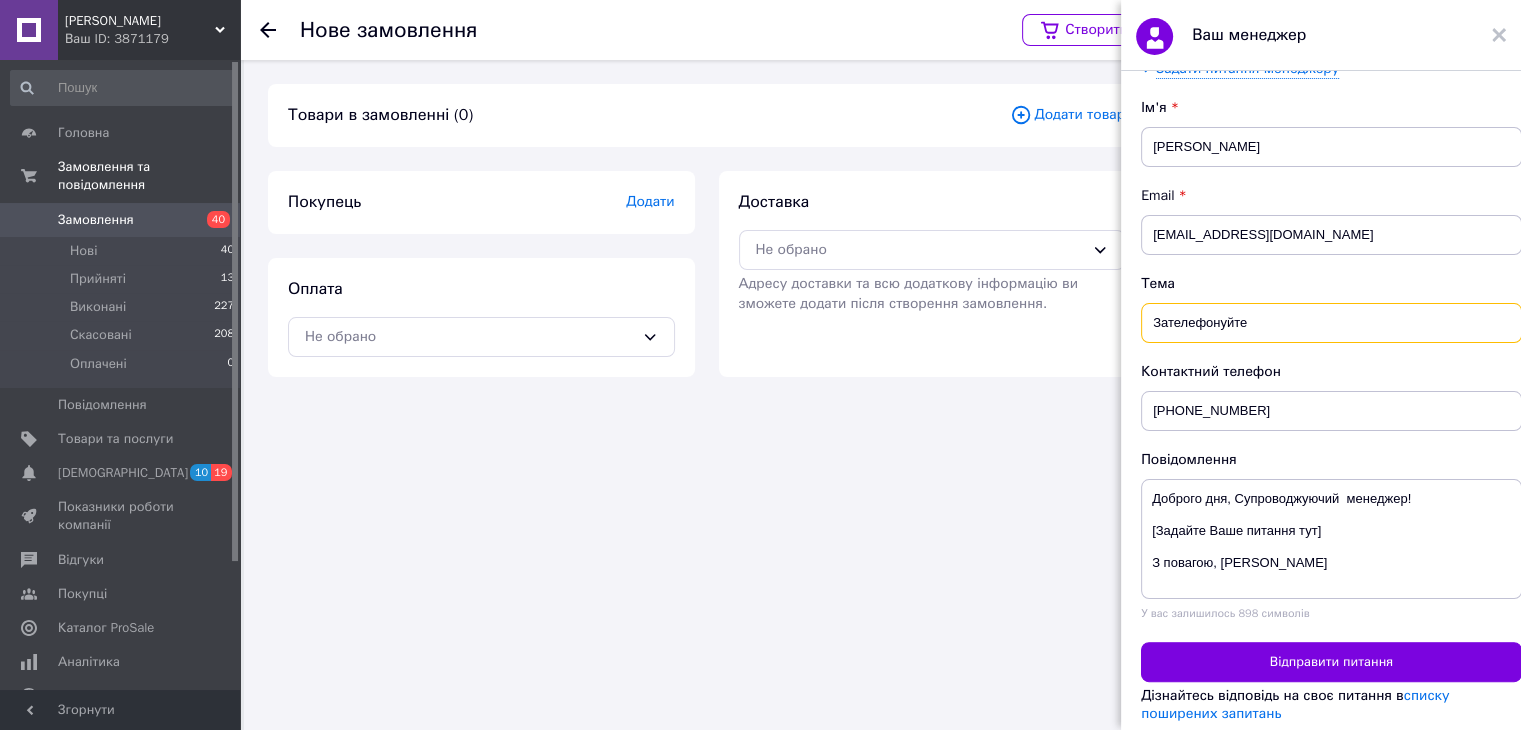 scroll, scrollTop: 400, scrollLeft: 0, axis: vertical 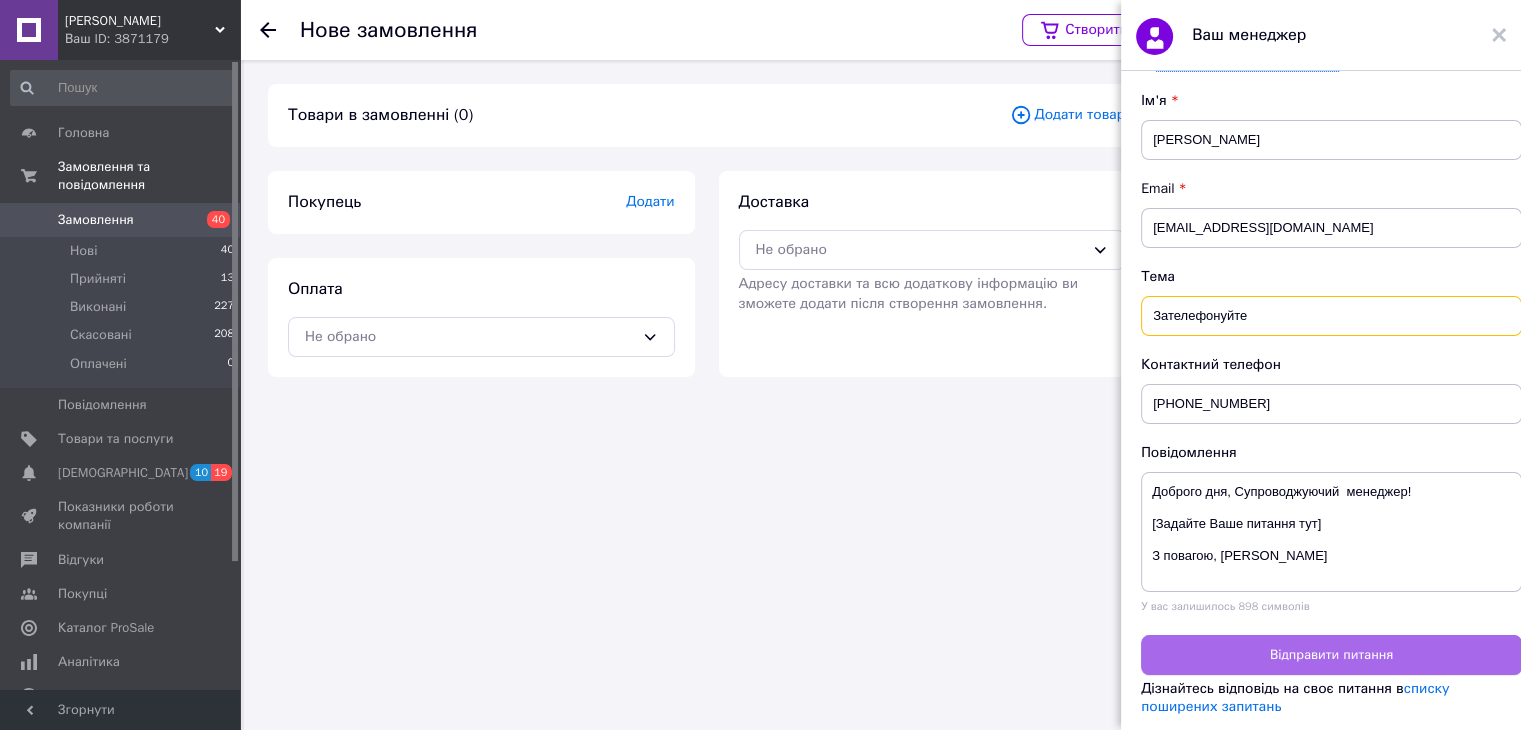 type on "Зателефонуйте" 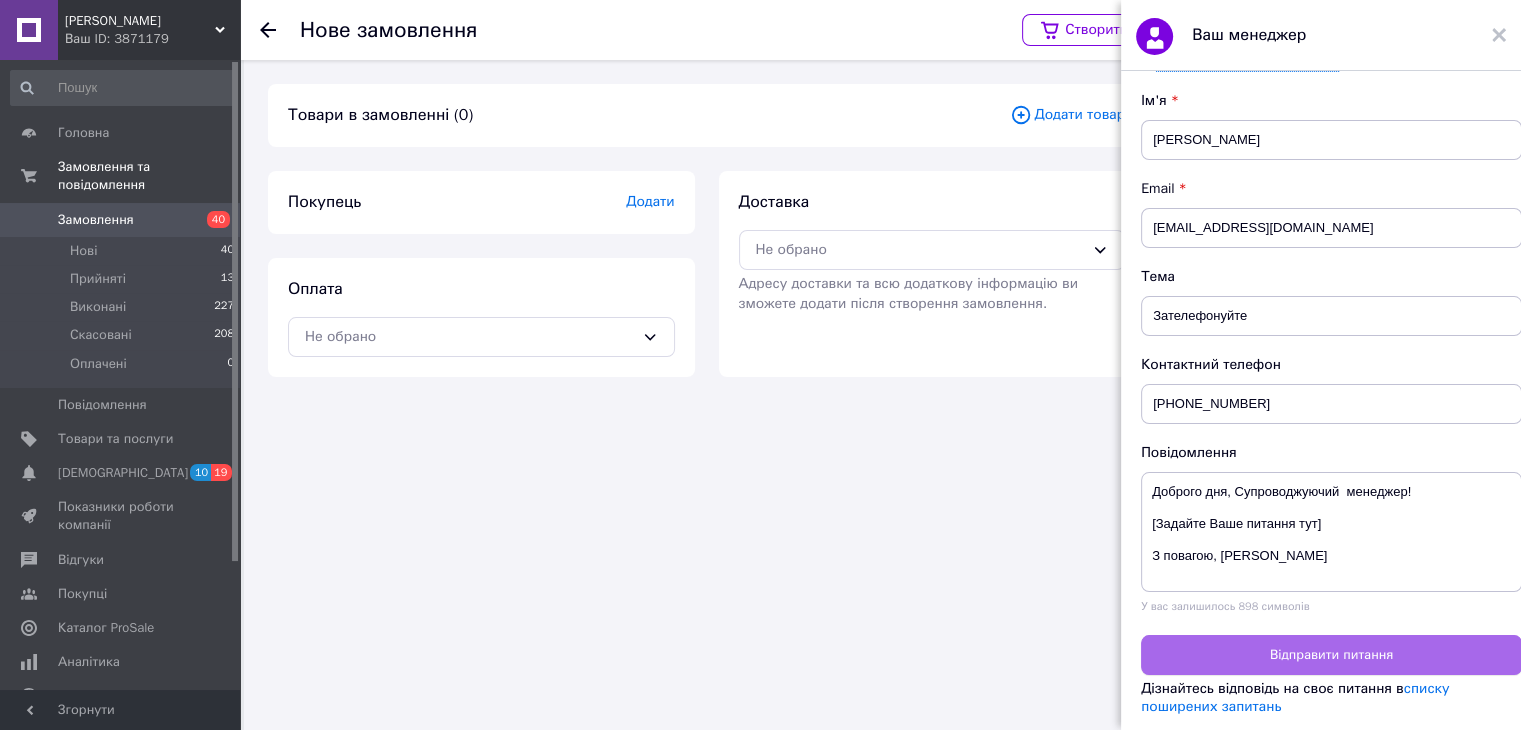 click on "Відправити питання" at bounding box center (1331, 655) 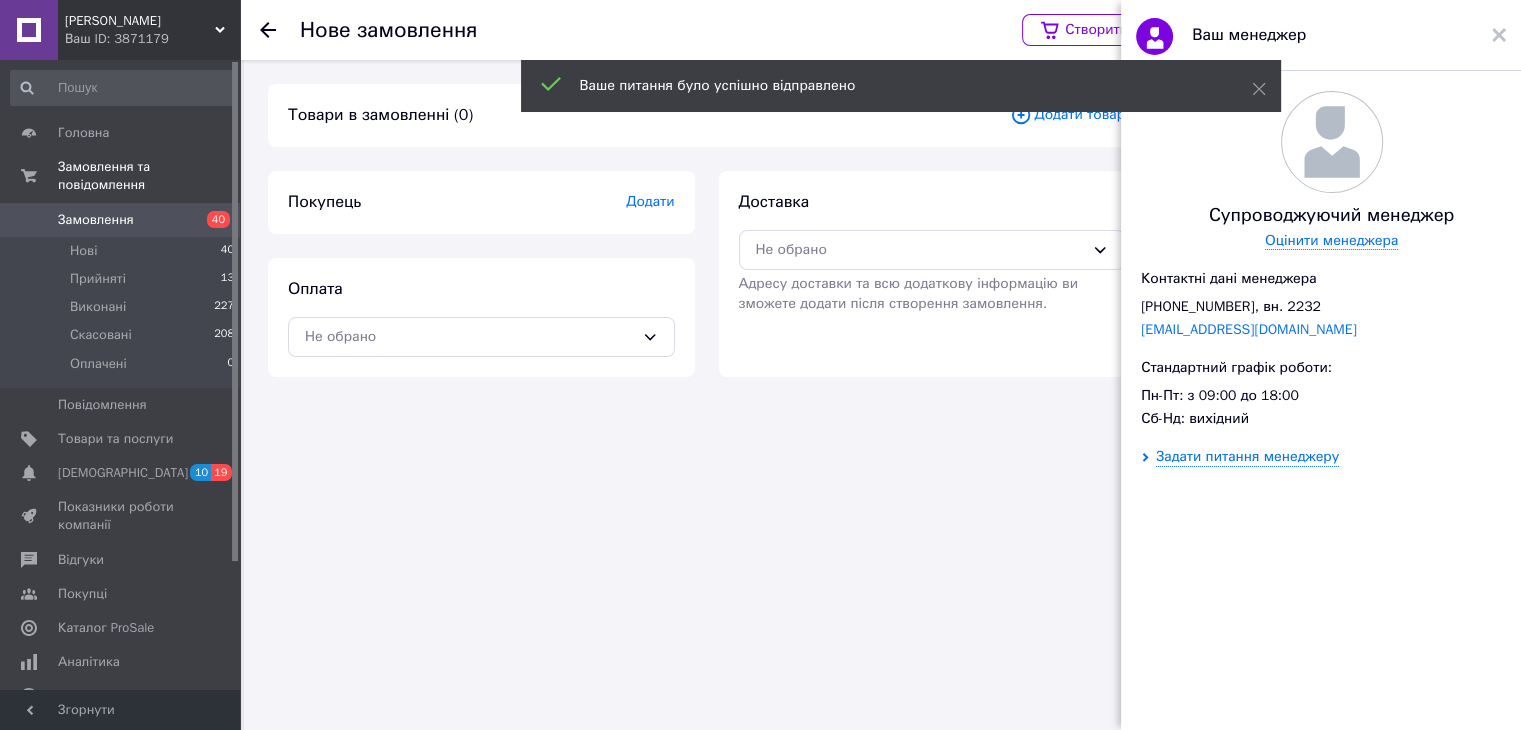 scroll, scrollTop: 0, scrollLeft: 0, axis: both 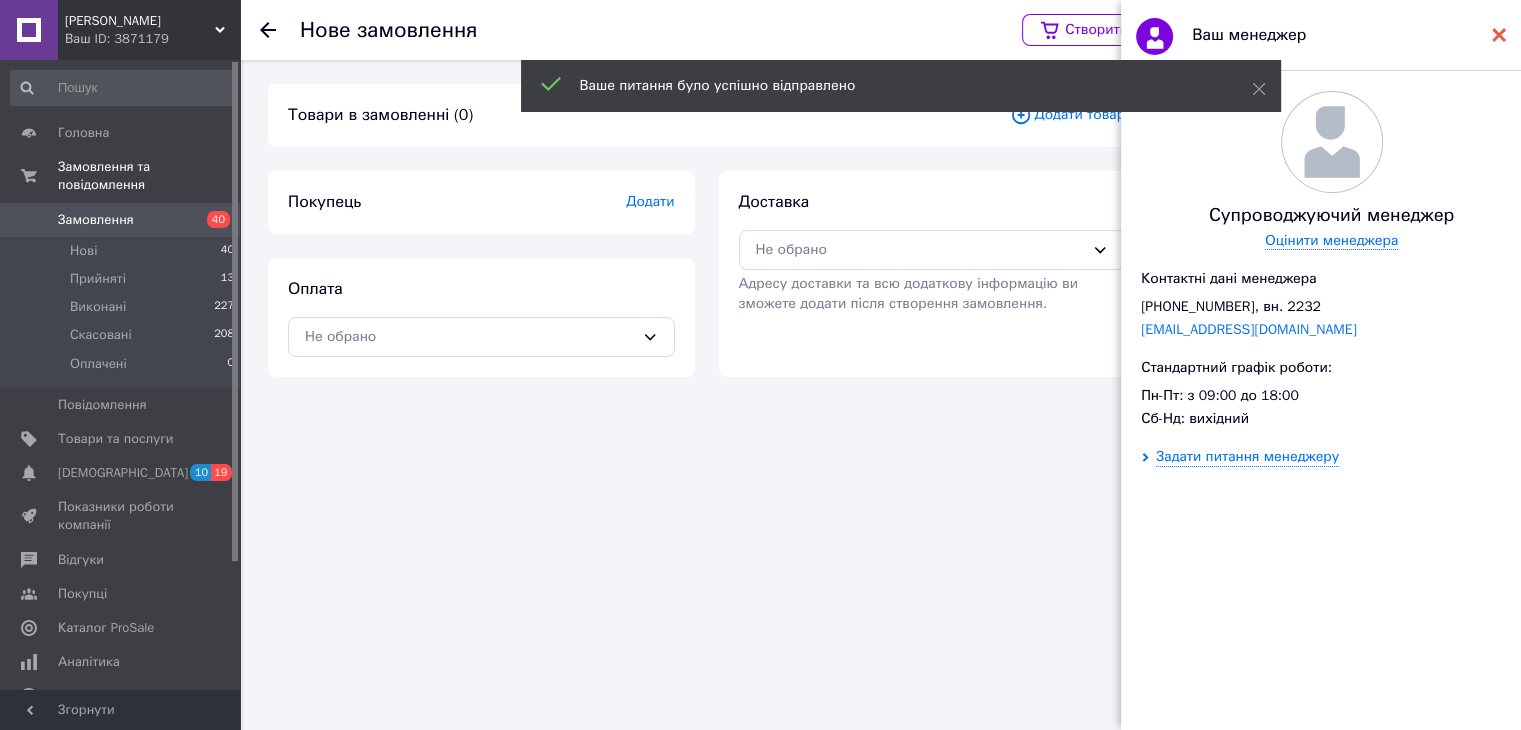 click 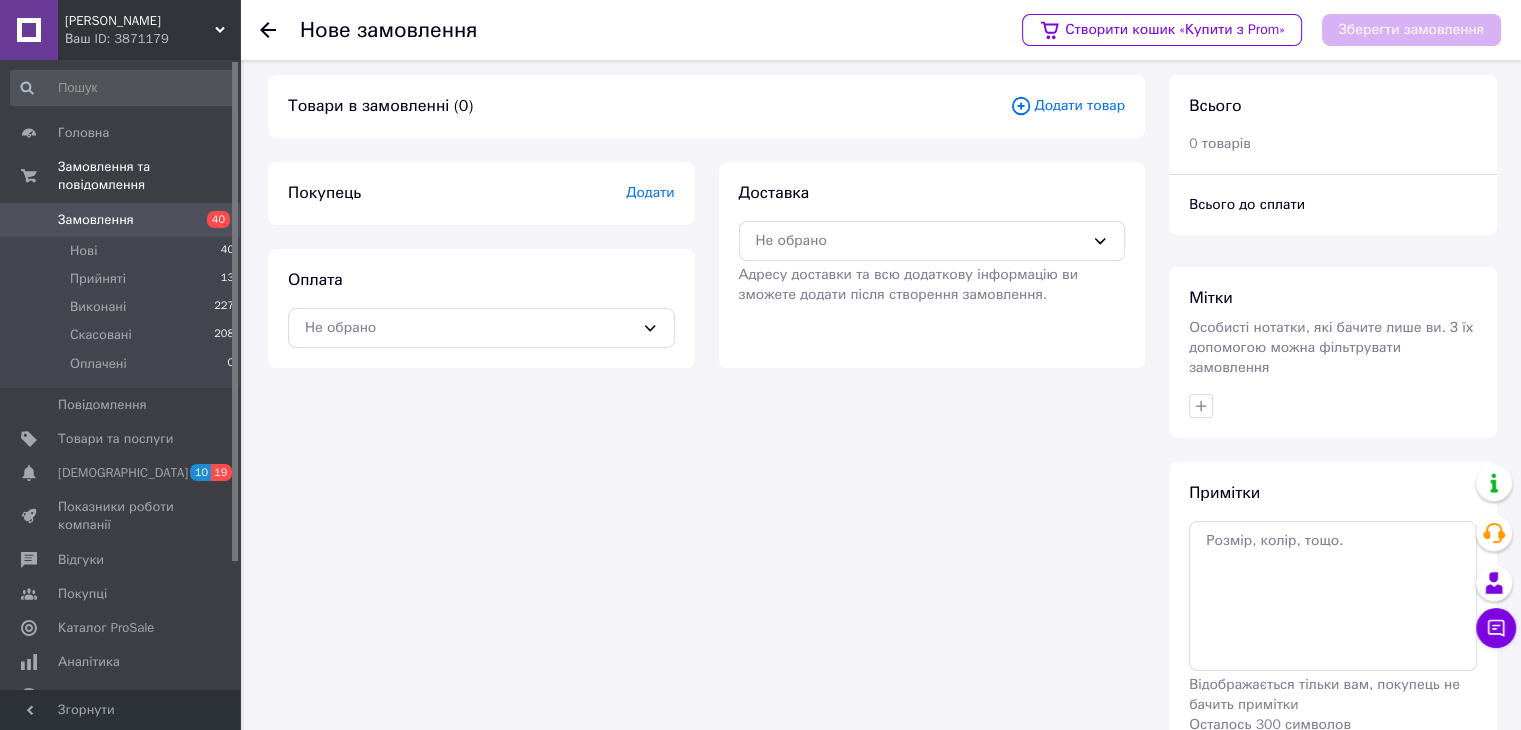 scroll, scrollTop: 0, scrollLeft: 0, axis: both 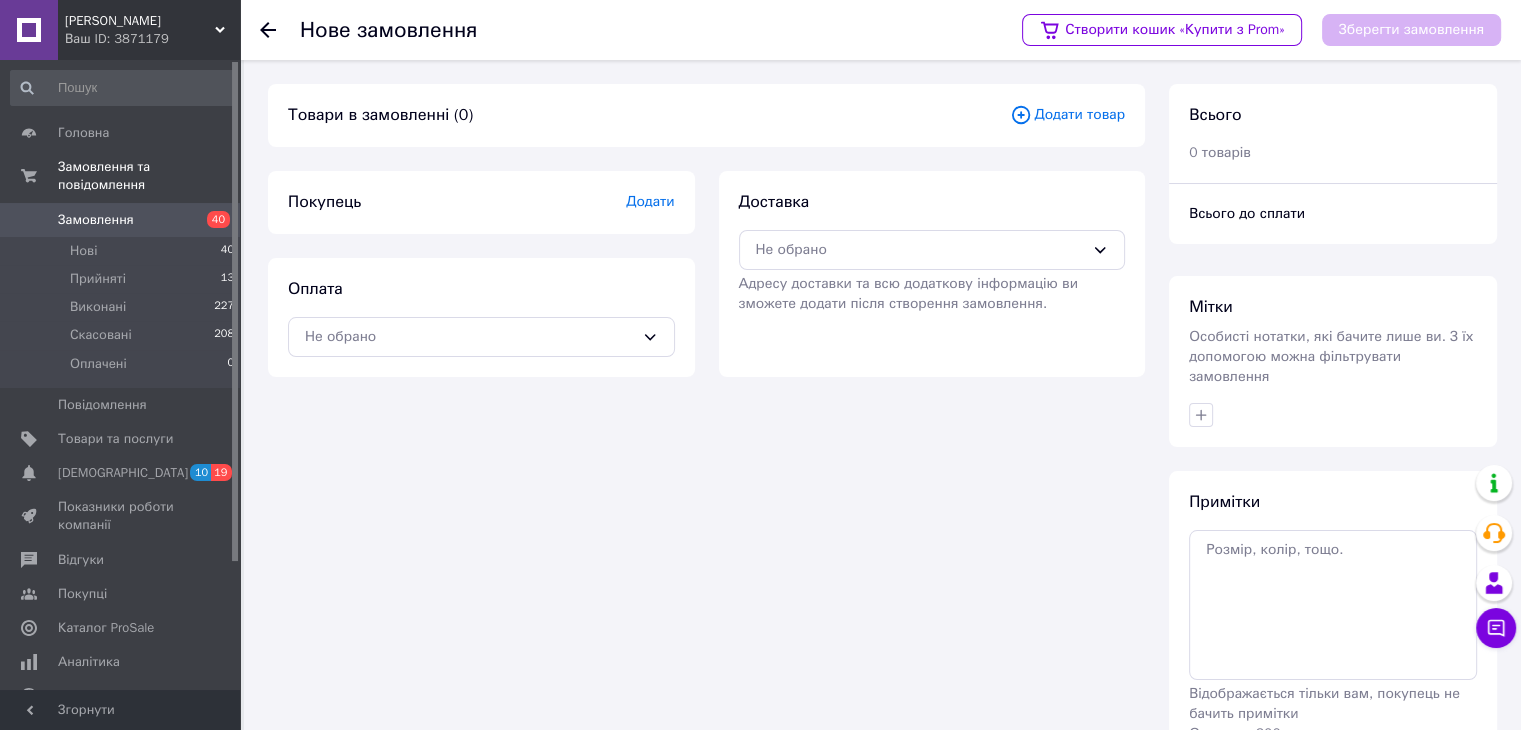 click on "Замовлення" at bounding box center (96, 220) 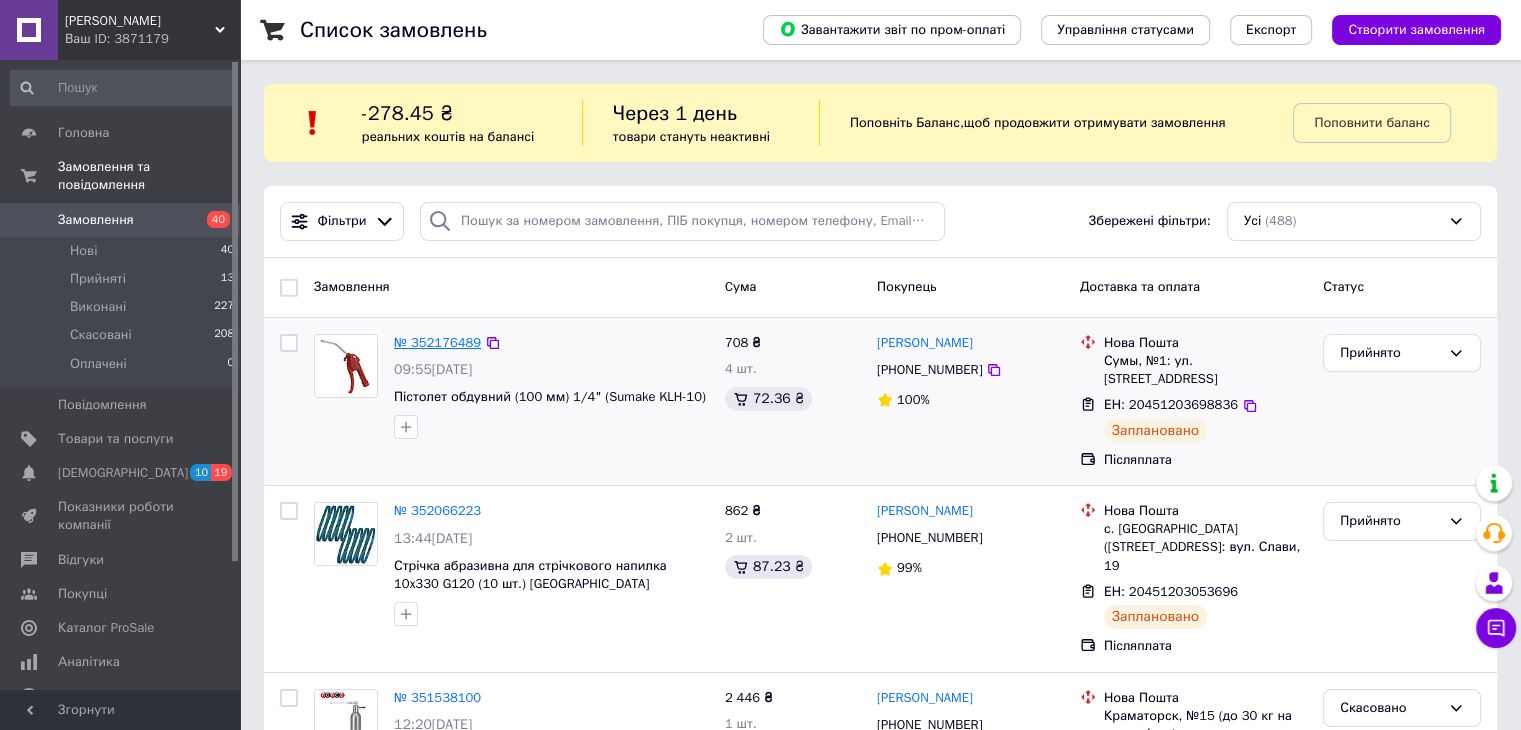 click on "№ 352176489" at bounding box center (437, 342) 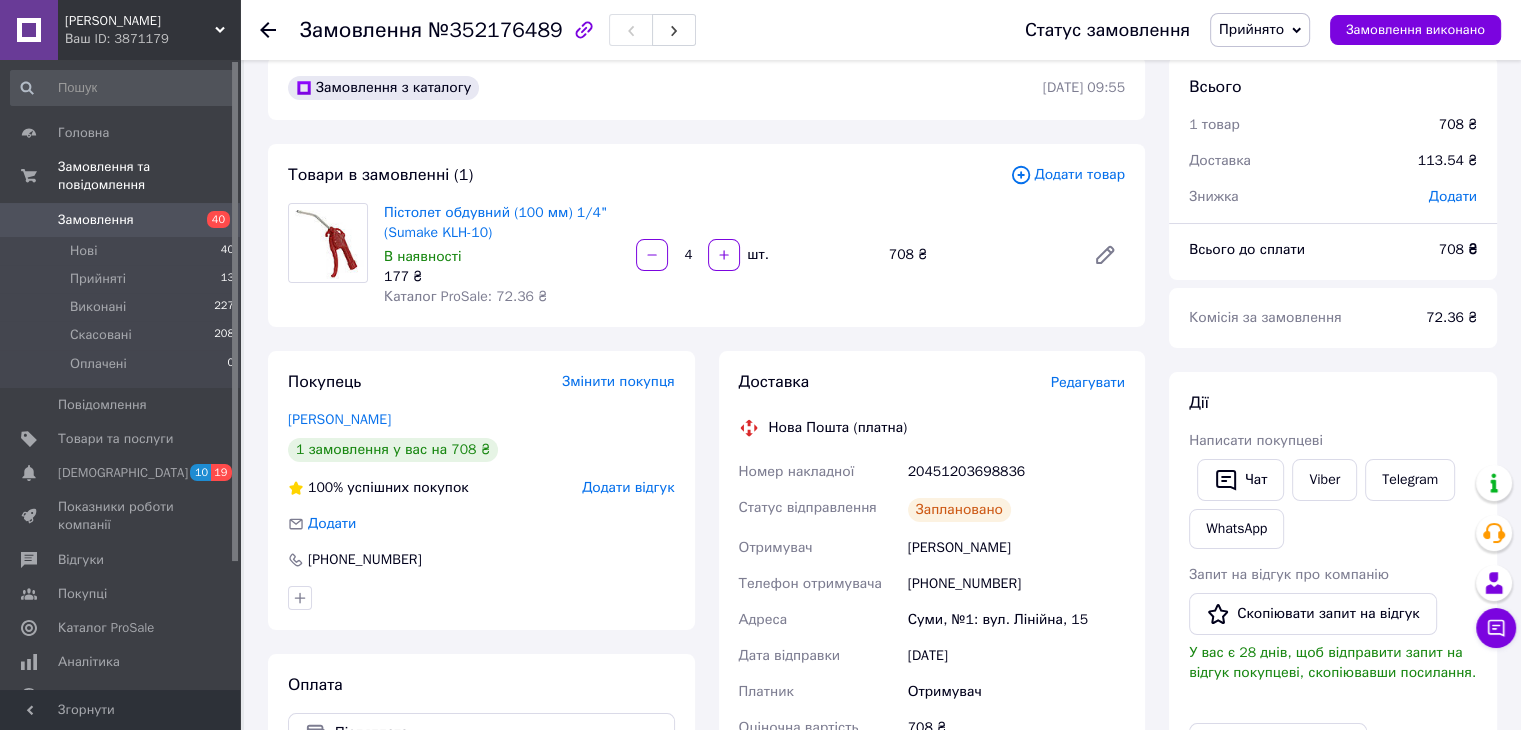 scroll, scrollTop: 0, scrollLeft: 0, axis: both 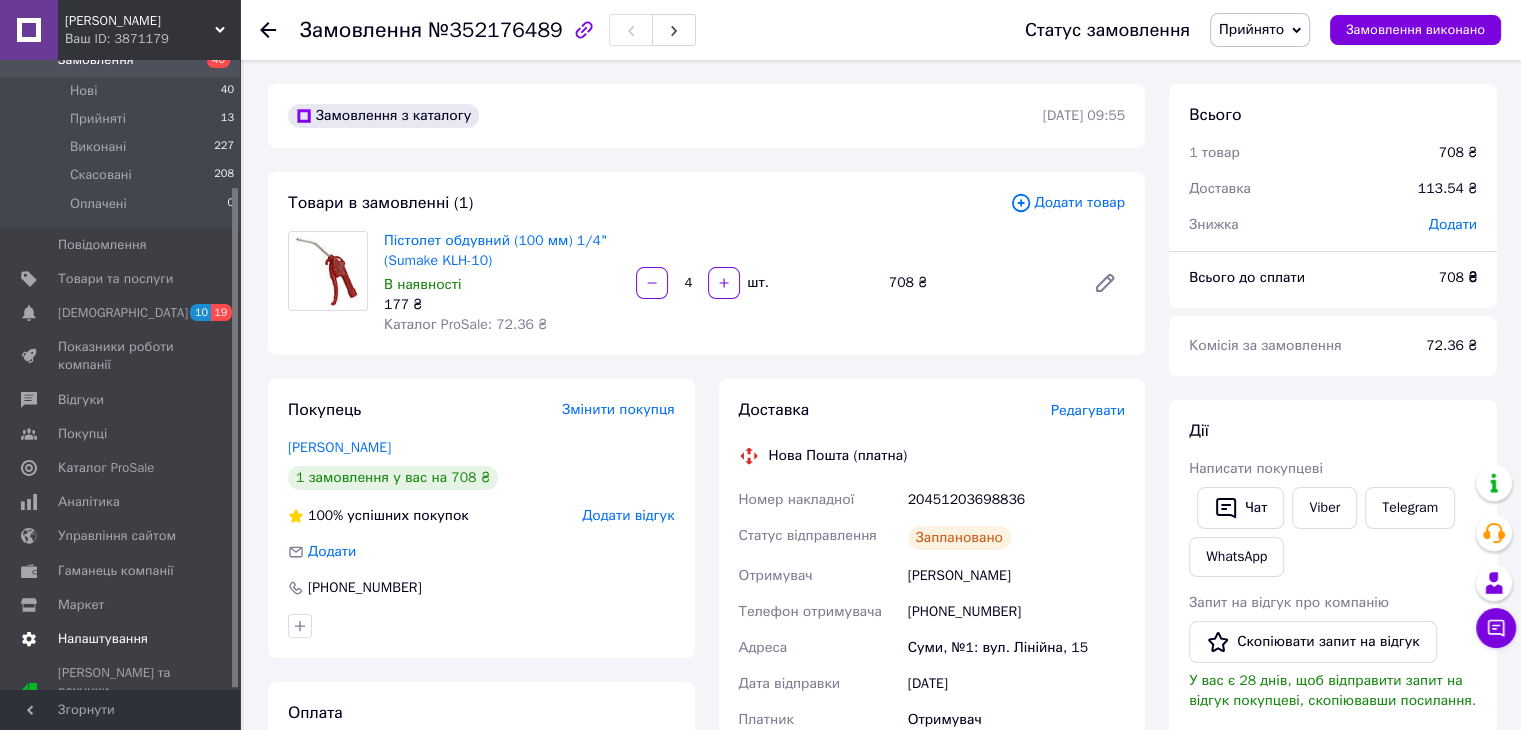 click on "Налаштування" at bounding box center [103, 639] 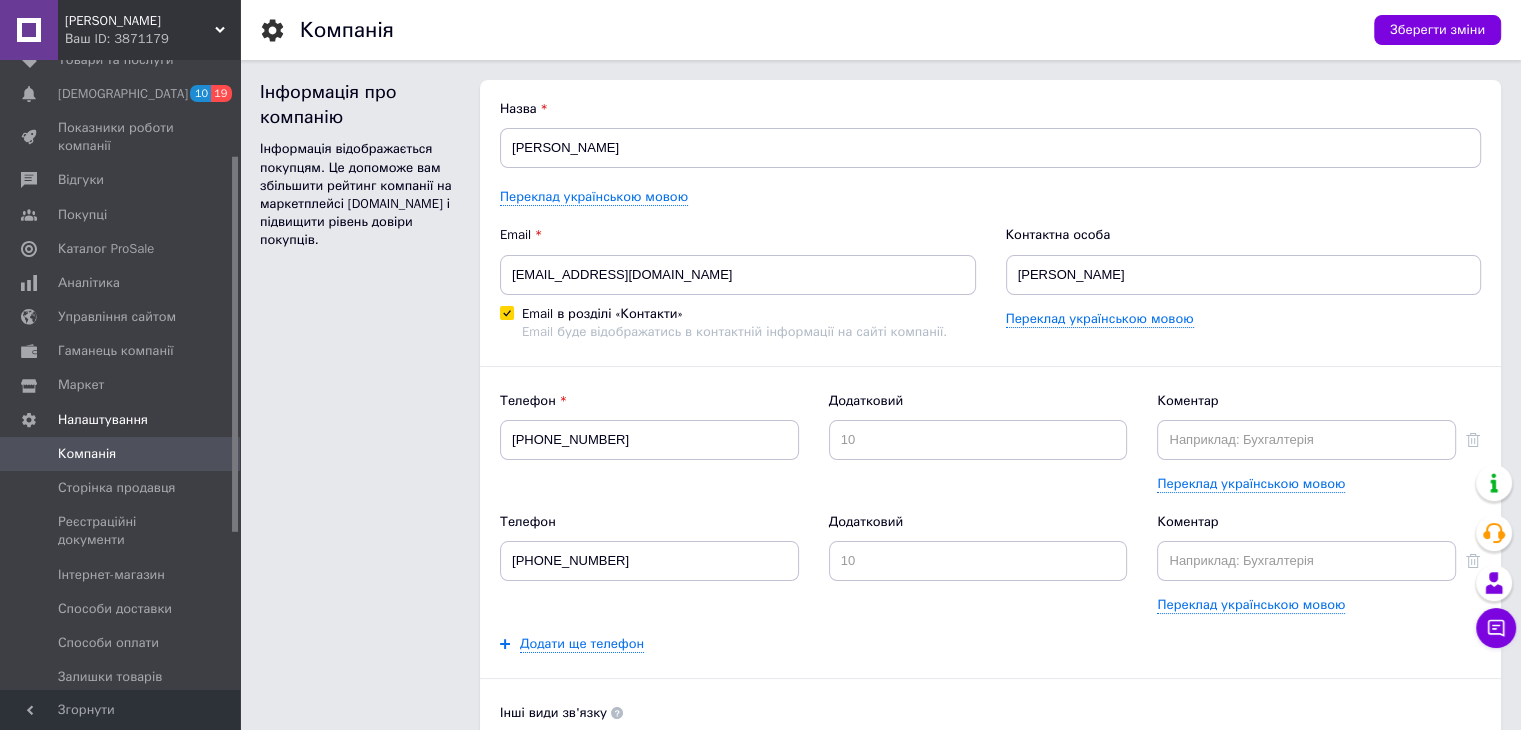 scroll, scrollTop: 0, scrollLeft: 0, axis: both 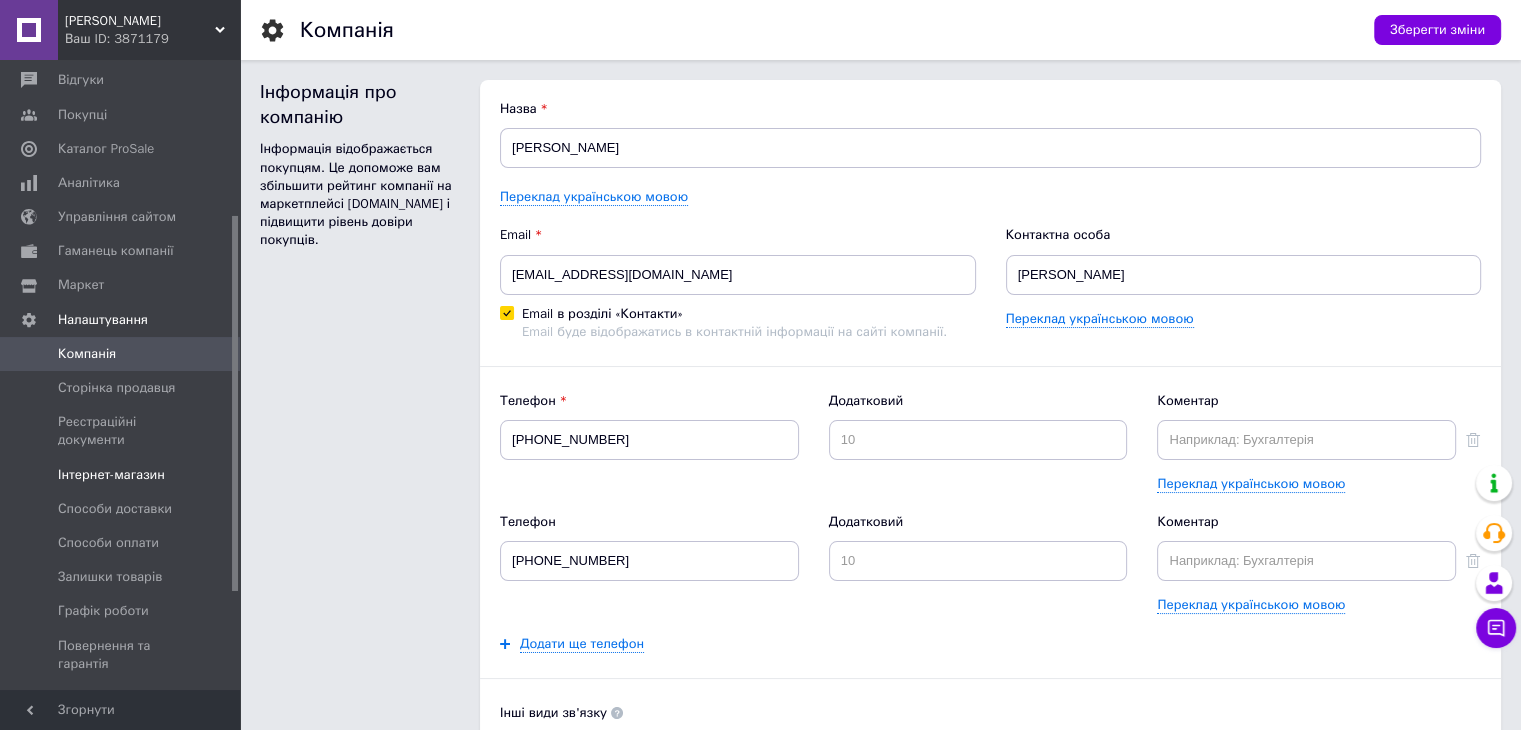 click on "Інтернет-магазин" at bounding box center [111, 475] 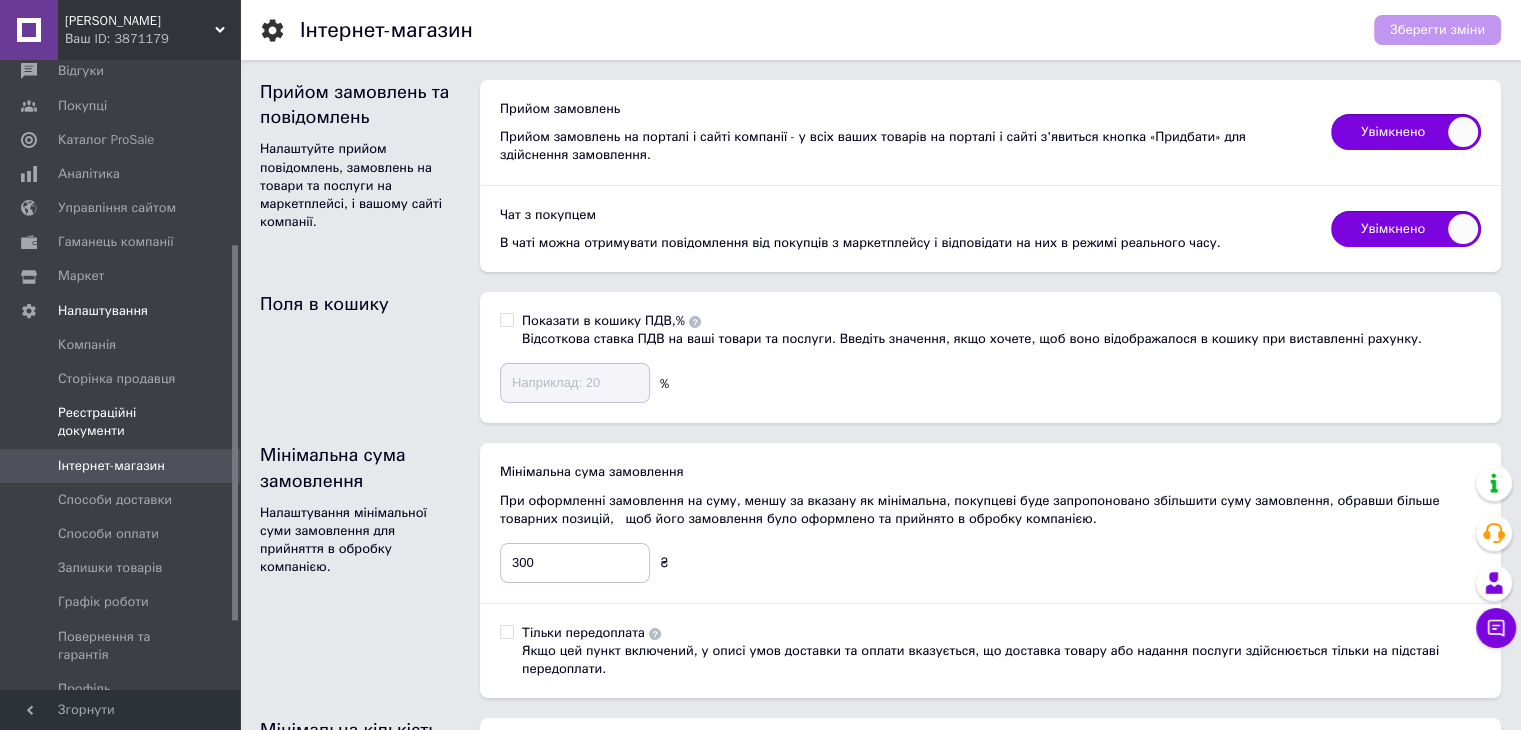 scroll, scrollTop: 224, scrollLeft: 0, axis: vertical 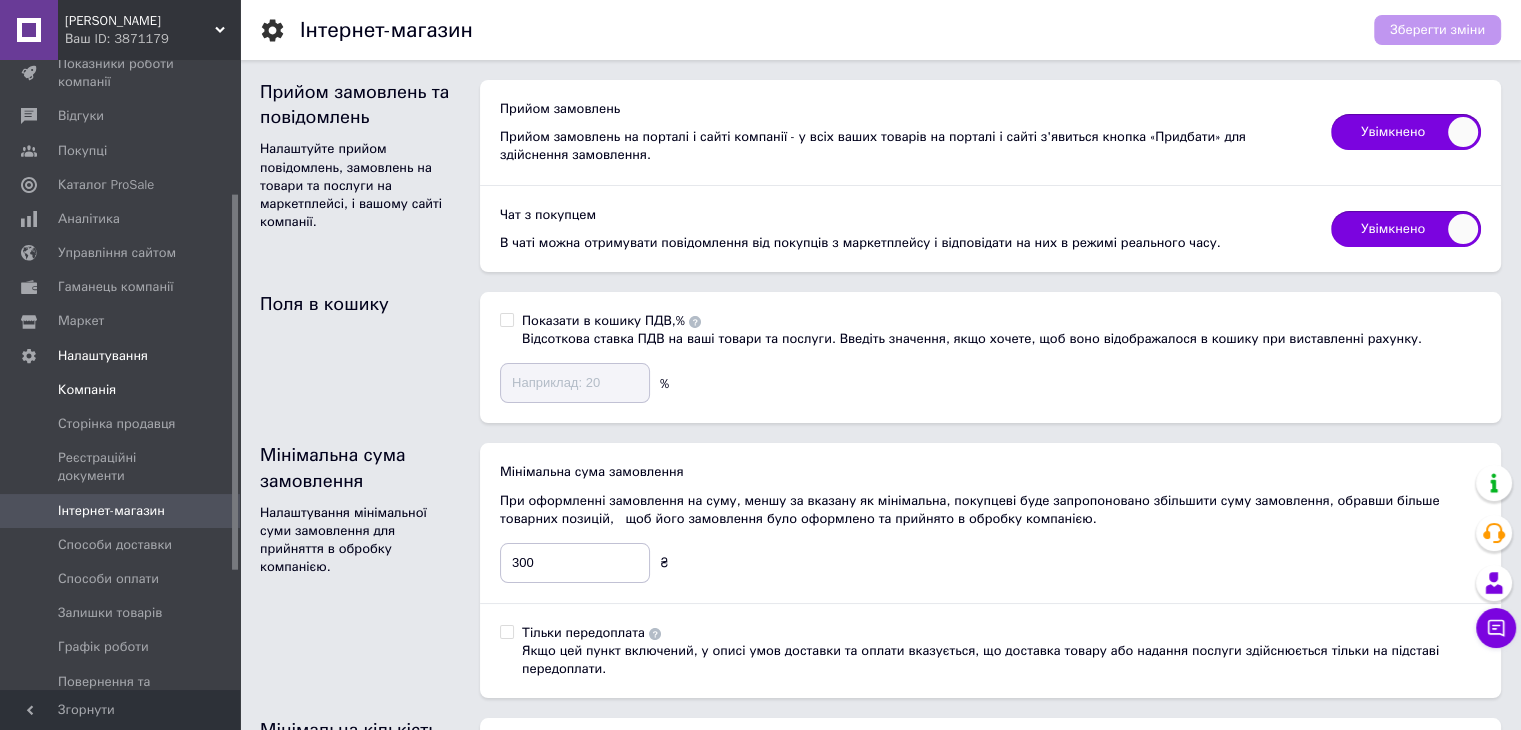 click on "Компанія" at bounding box center [87, 390] 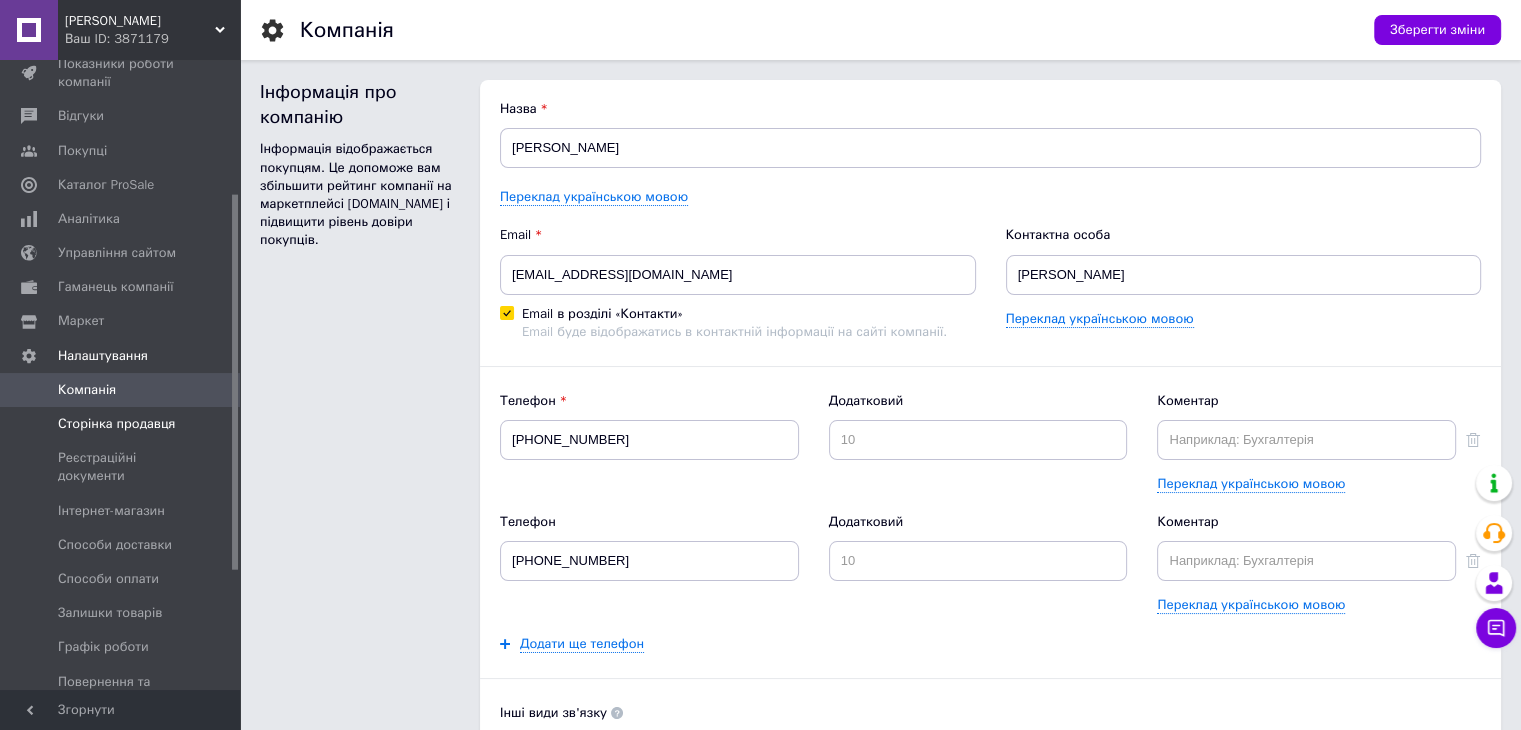 scroll, scrollTop: 0, scrollLeft: 0, axis: both 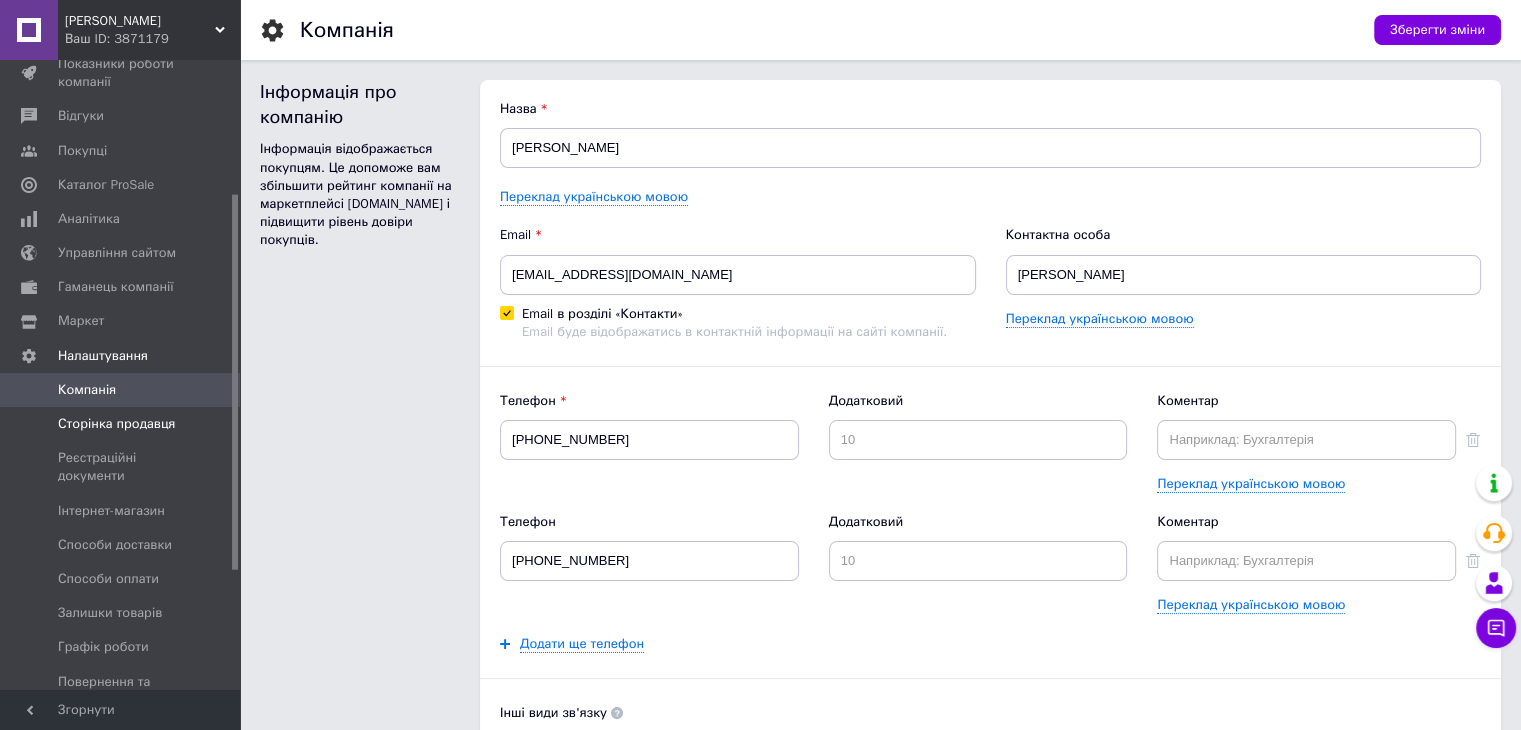 click on "Сторінка продавця" at bounding box center (116, 424) 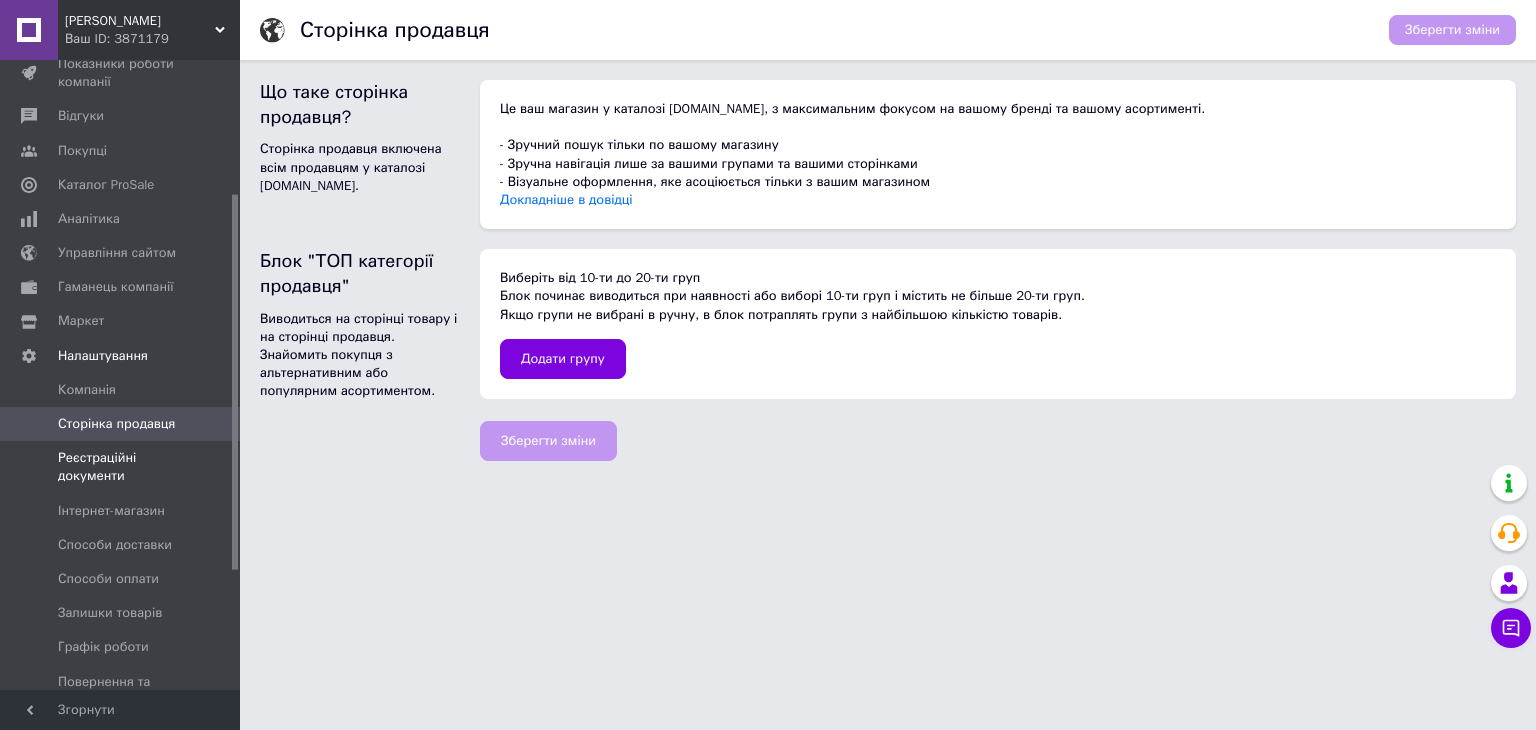 click on "Реєстраційні документи" at bounding box center [121, 467] 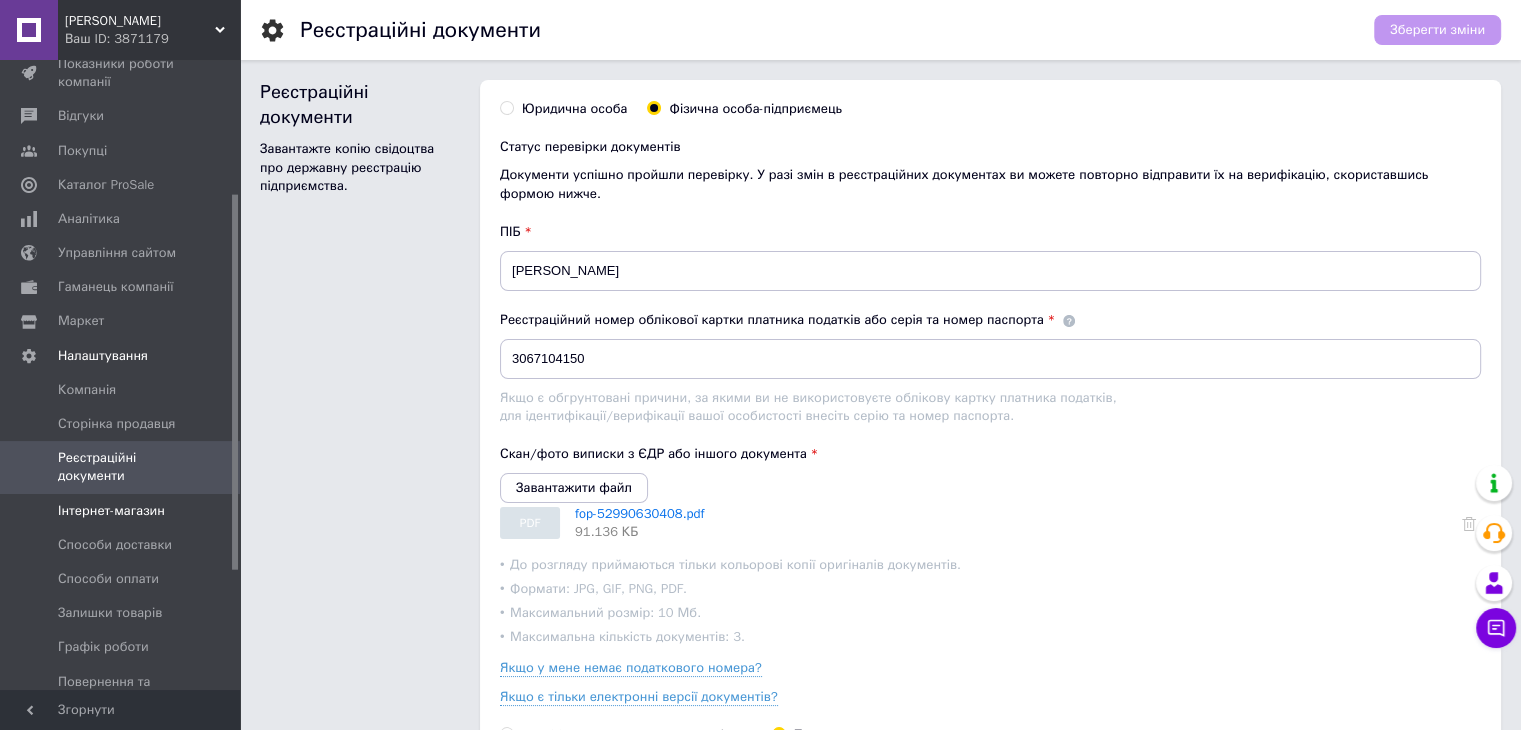 click on "Інтернет-магазин" at bounding box center [111, 511] 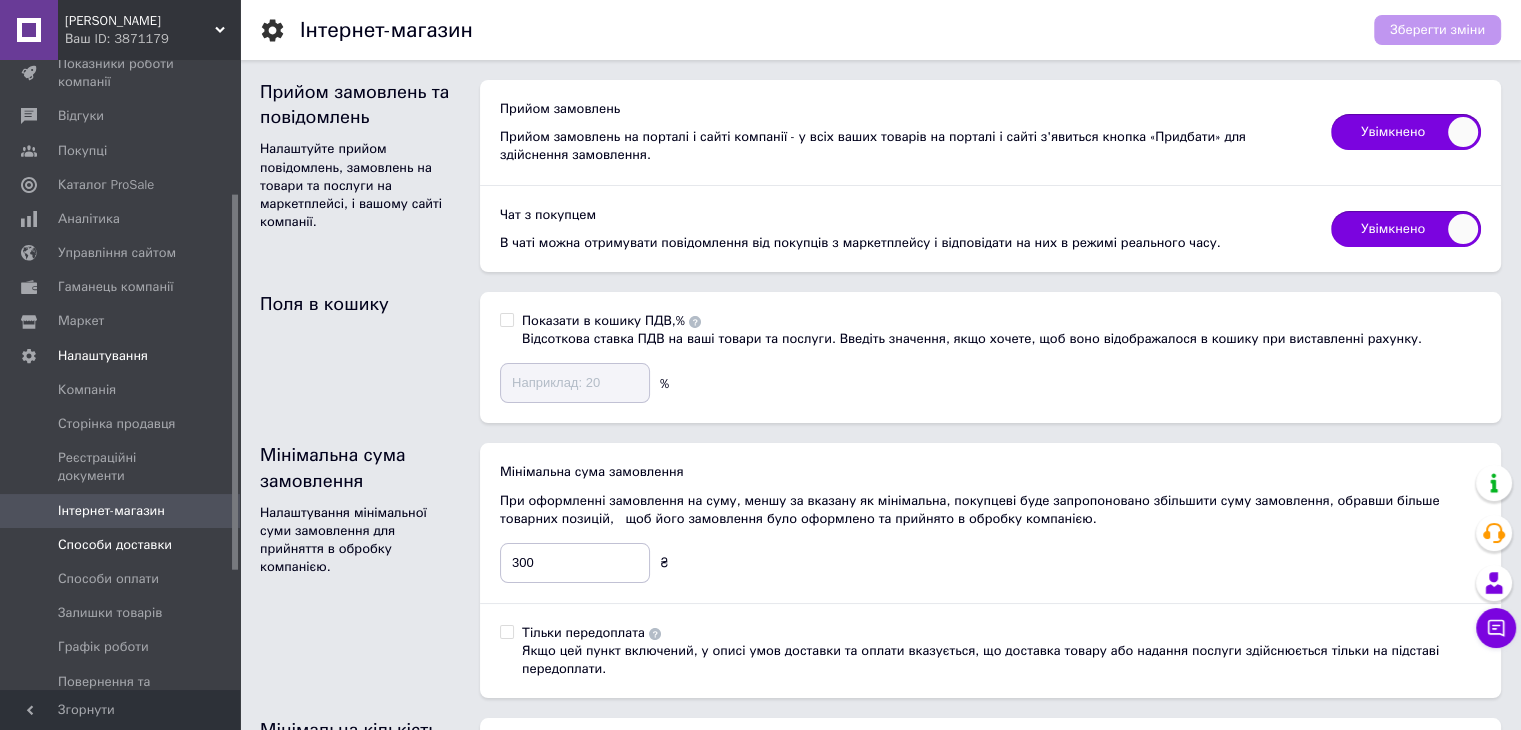 click on "Способи доставки" at bounding box center [115, 545] 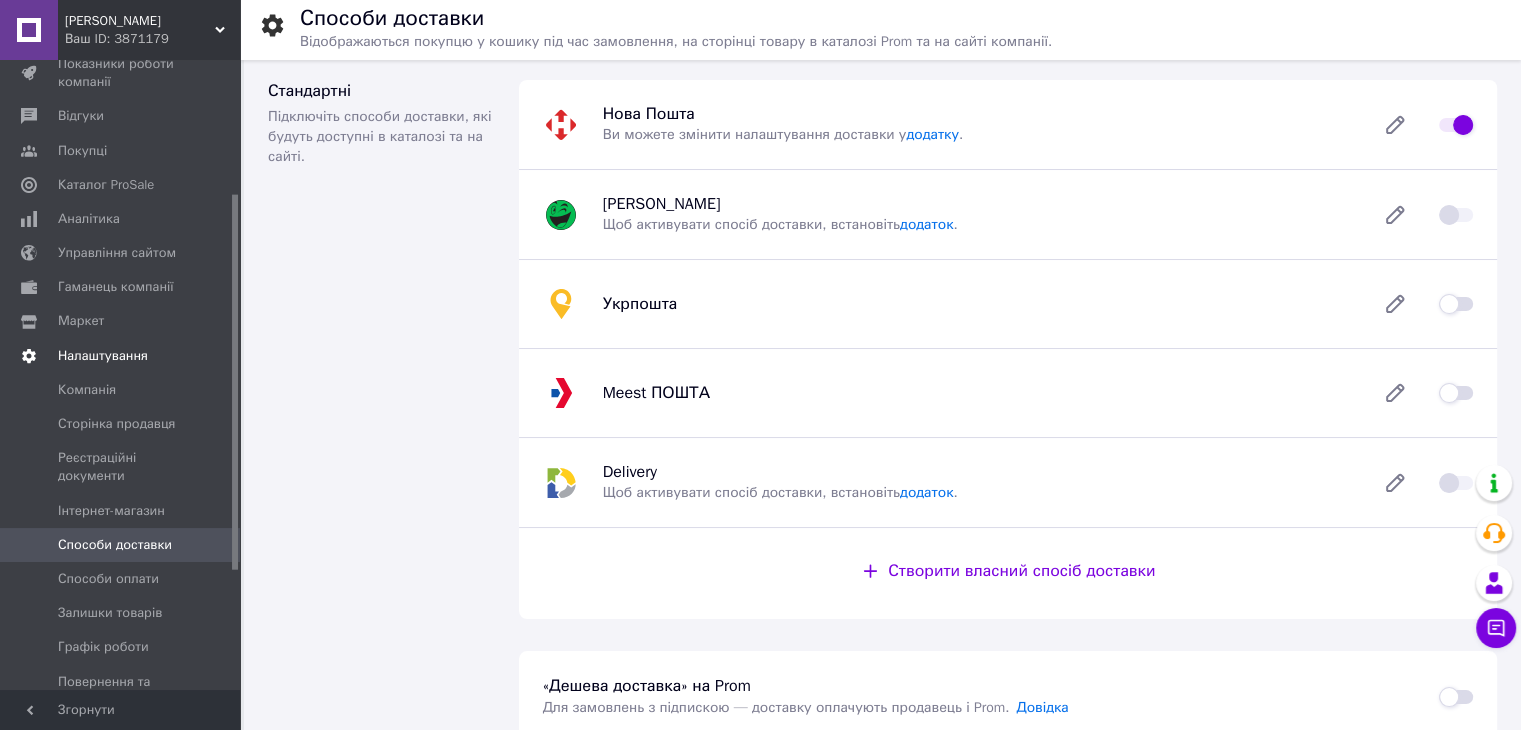click on "Налаштування" at bounding box center [103, 356] 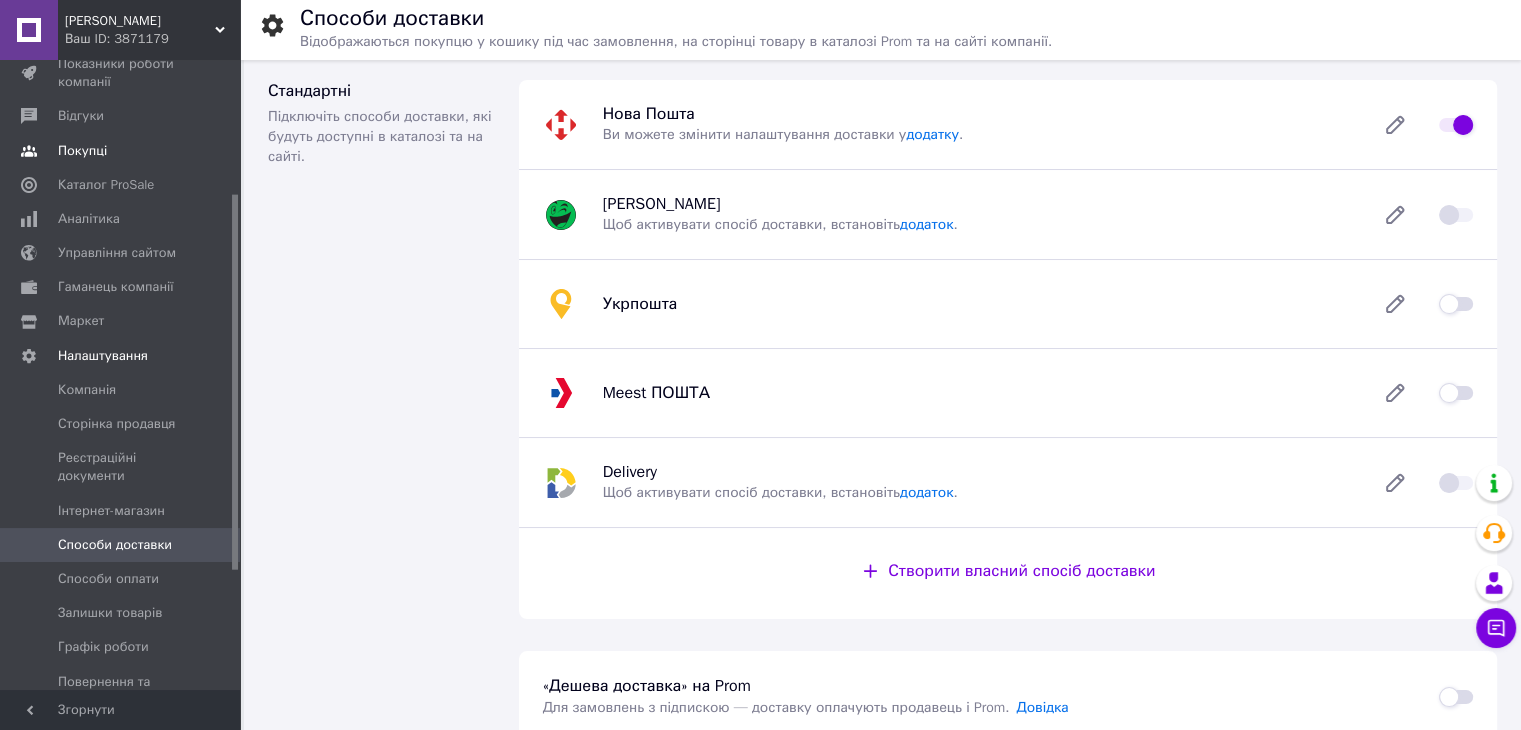 scroll, scrollTop: 0, scrollLeft: 0, axis: both 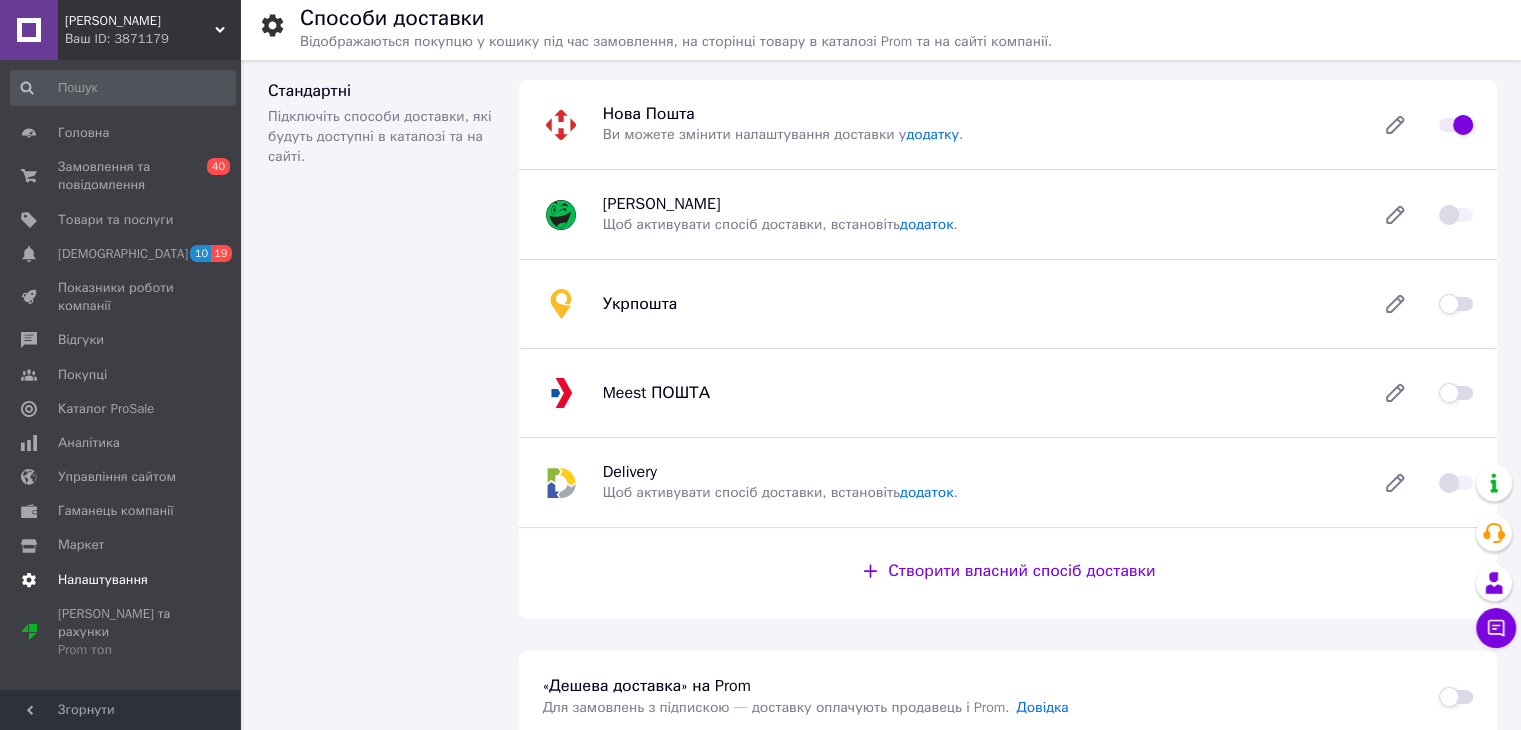 click on "Налаштування" at bounding box center (103, 580) 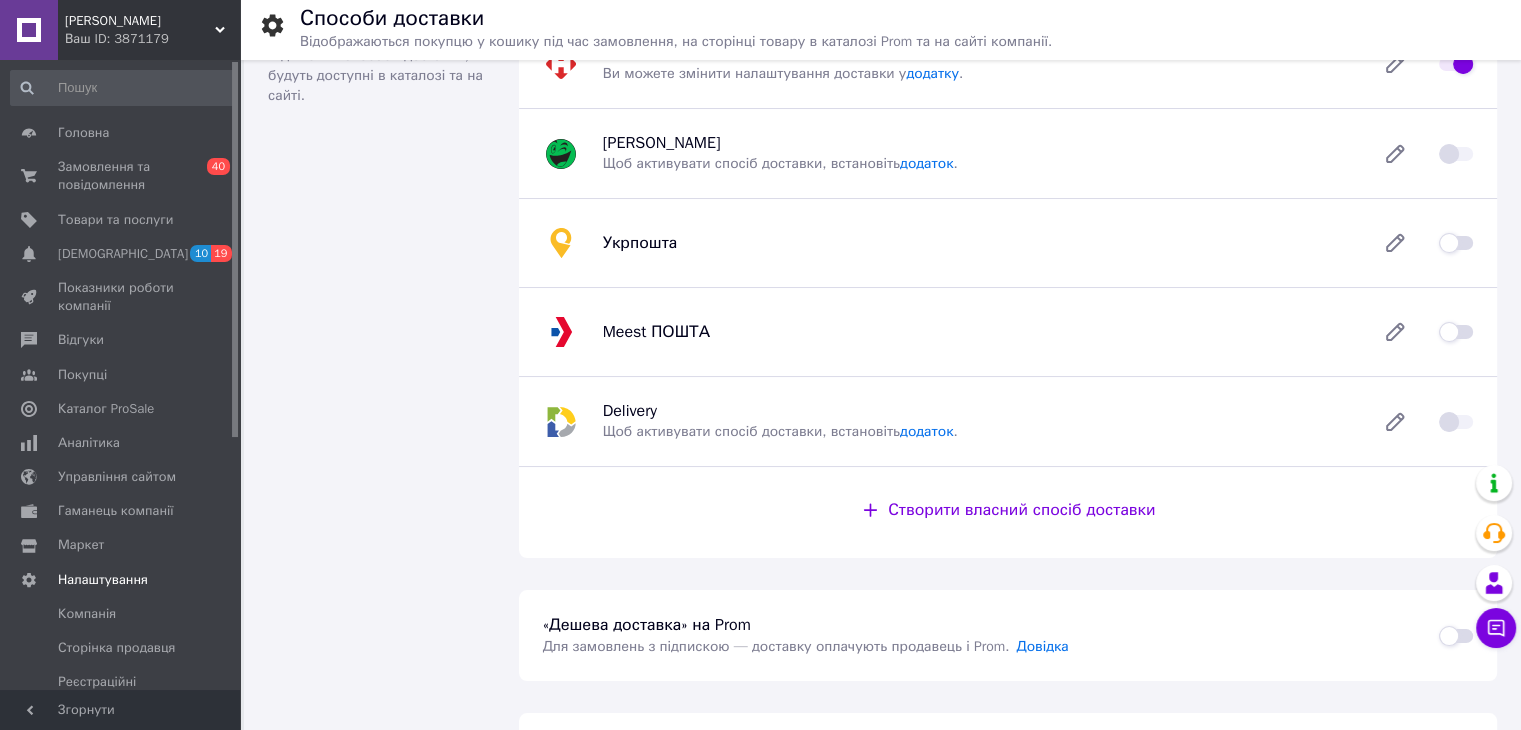 scroll, scrollTop: 0, scrollLeft: 0, axis: both 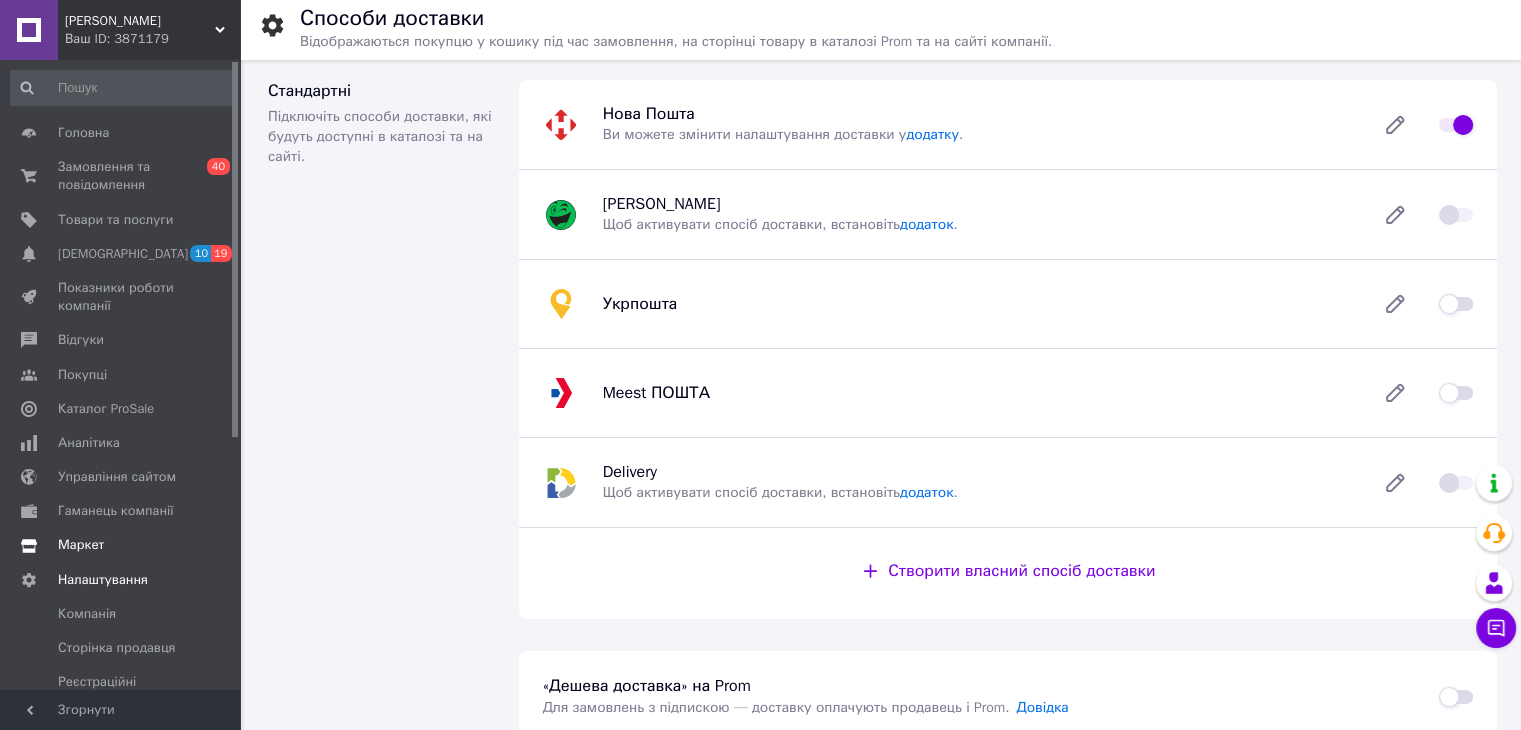click on "Маркет" at bounding box center [81, 545] 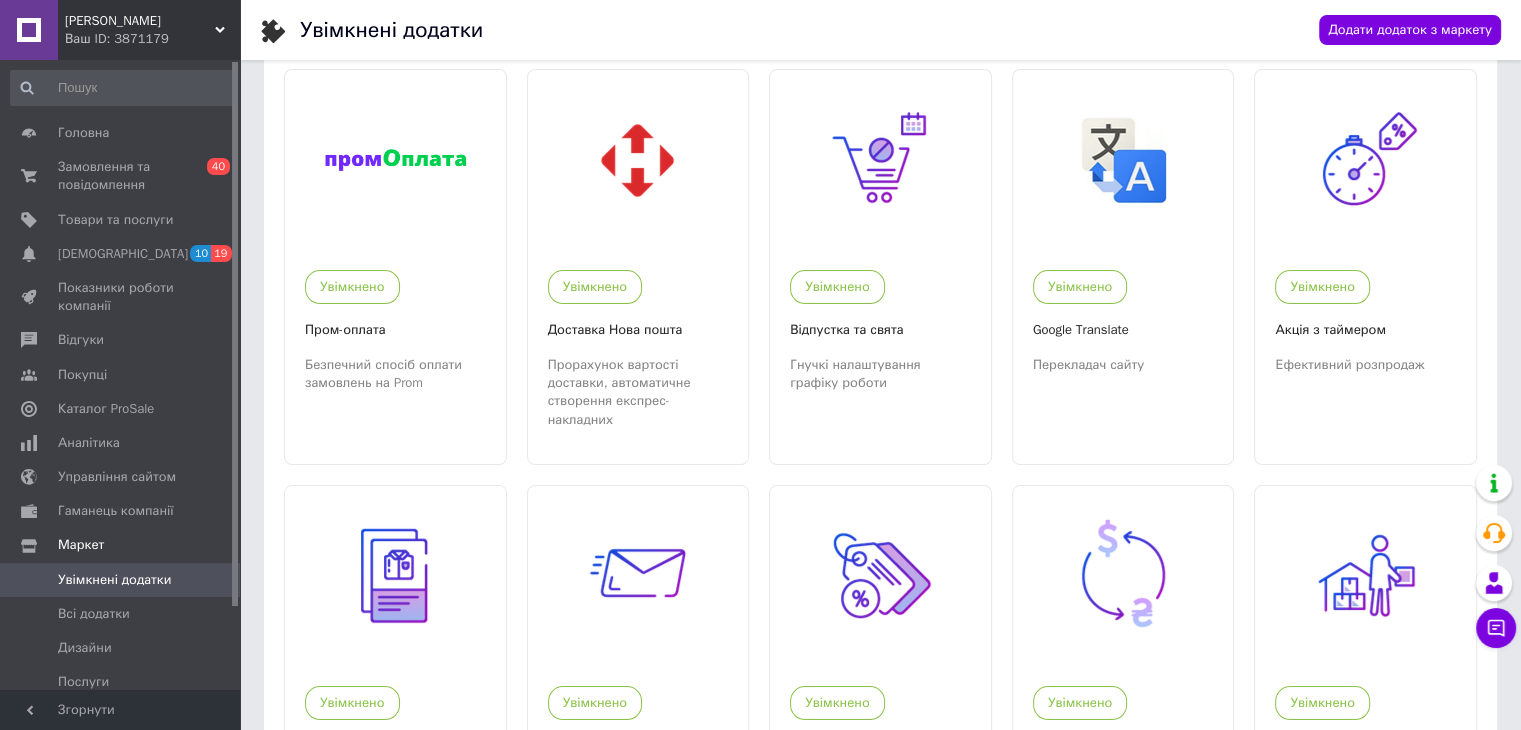 scroll, scrollTop: 0, scrollLeft: 0, axis: both 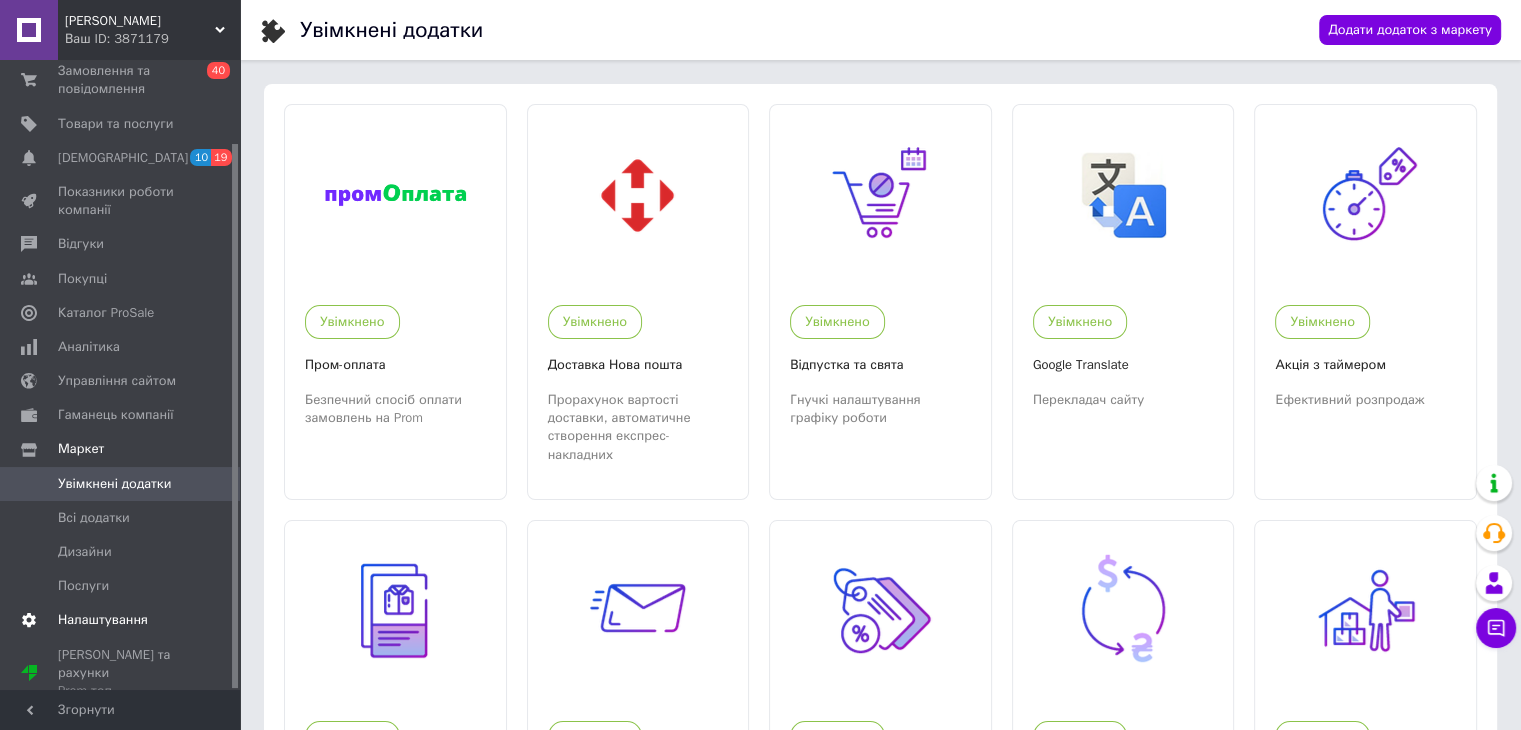 click on "Налаштування" at bounding box center (103, 620) 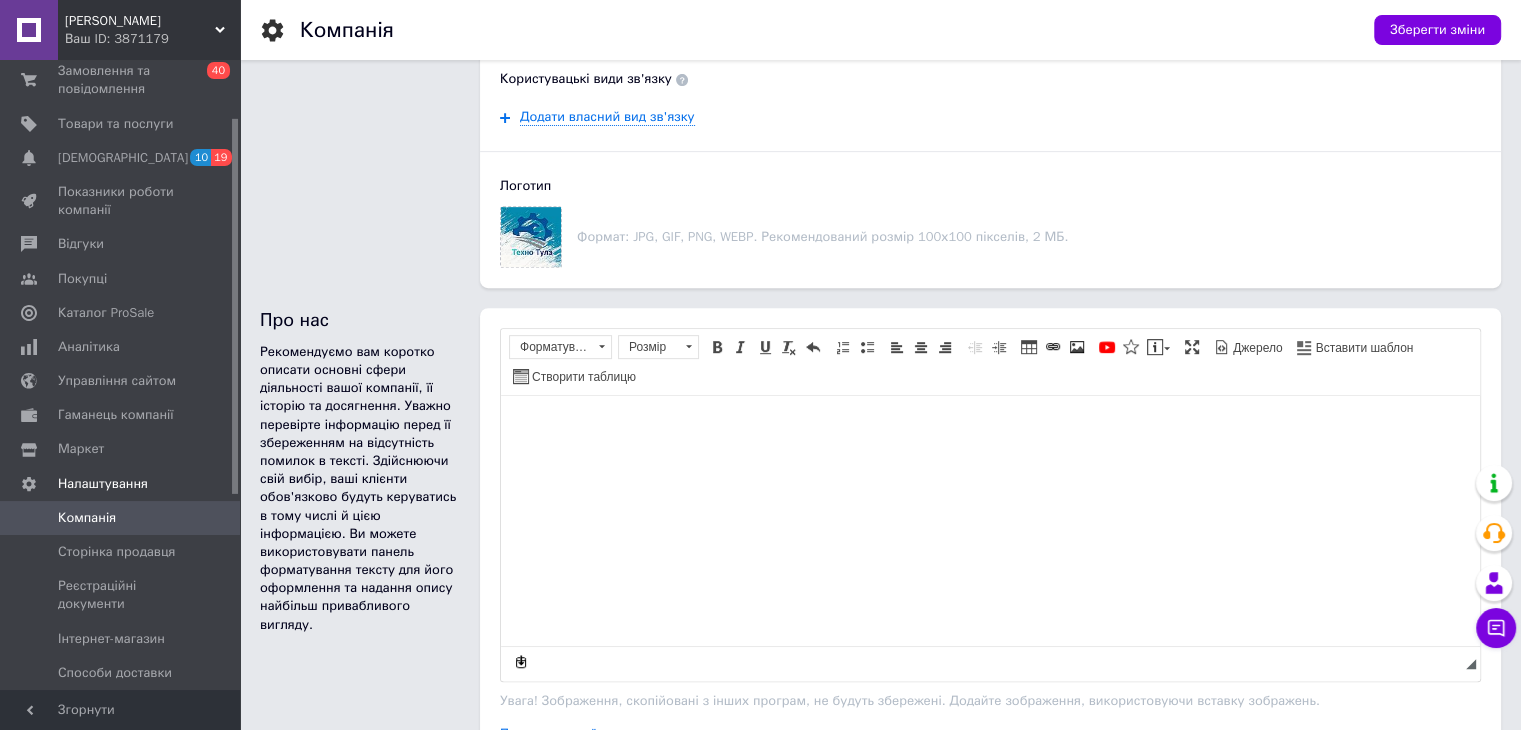 scroll, scrollTop: 800, scrollLeft: 0, axis: vertical 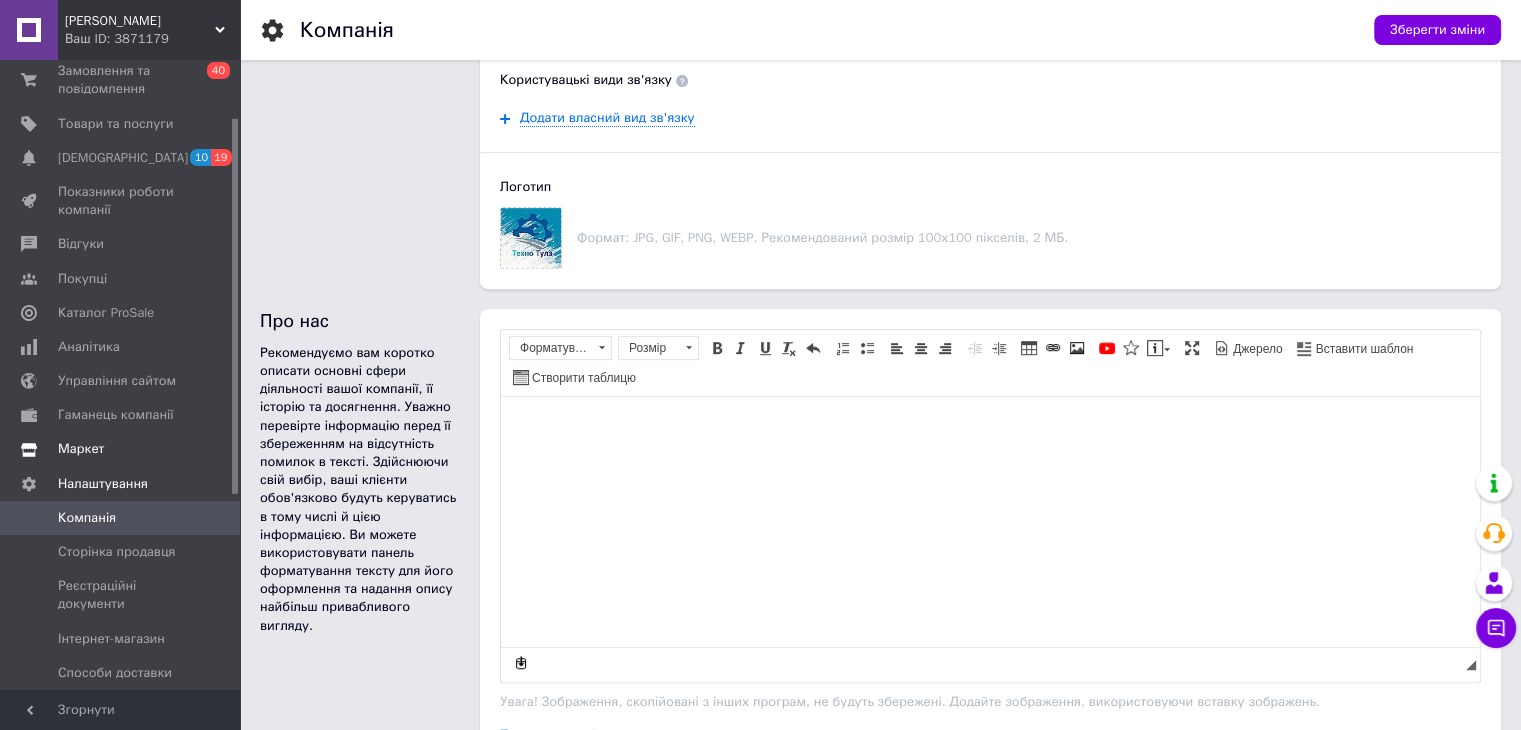 click on "Маркет" at bounding box center (81, 449) 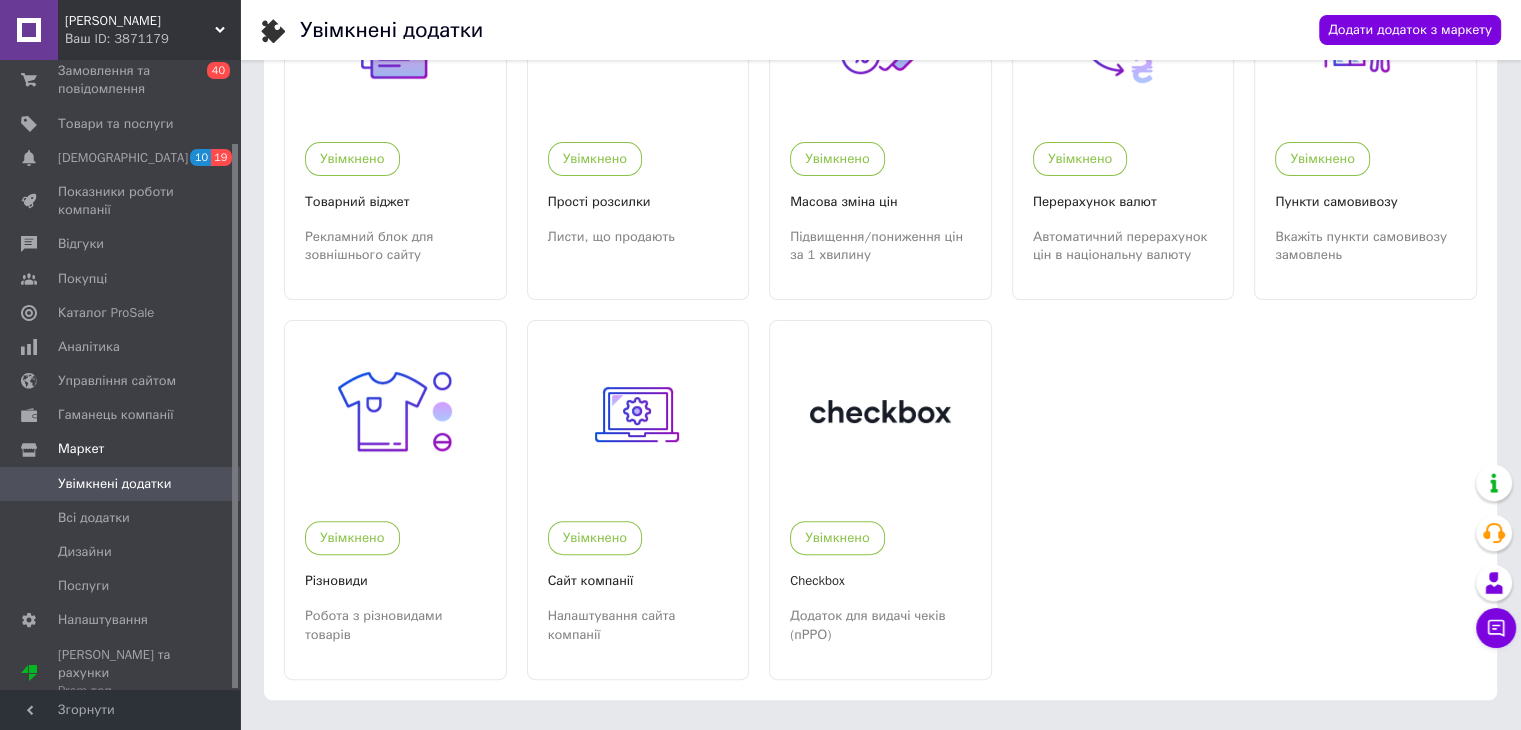 scroll, scrollTop: 589, scrollLeft: 0, axis: vertical 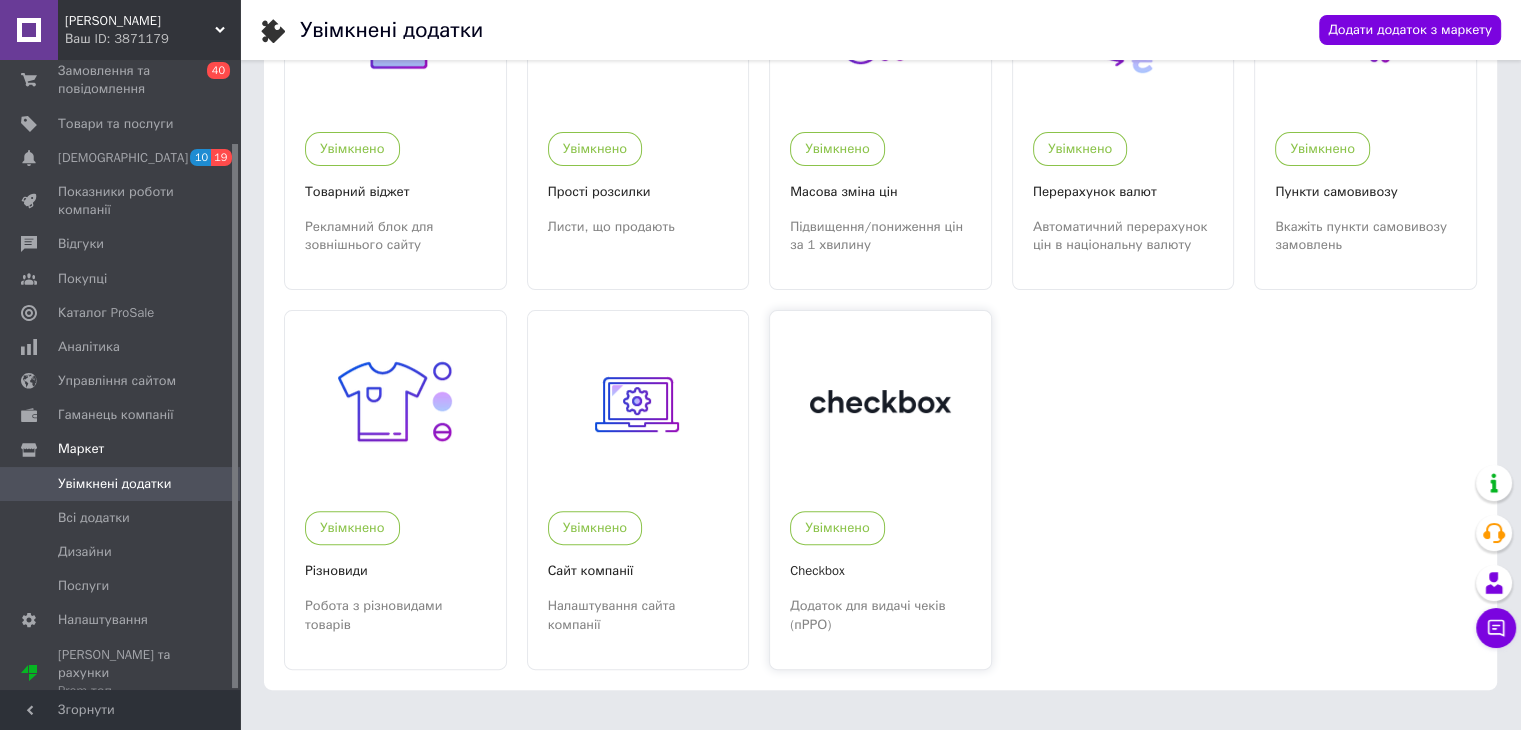 click at bounding box center (880, 401) 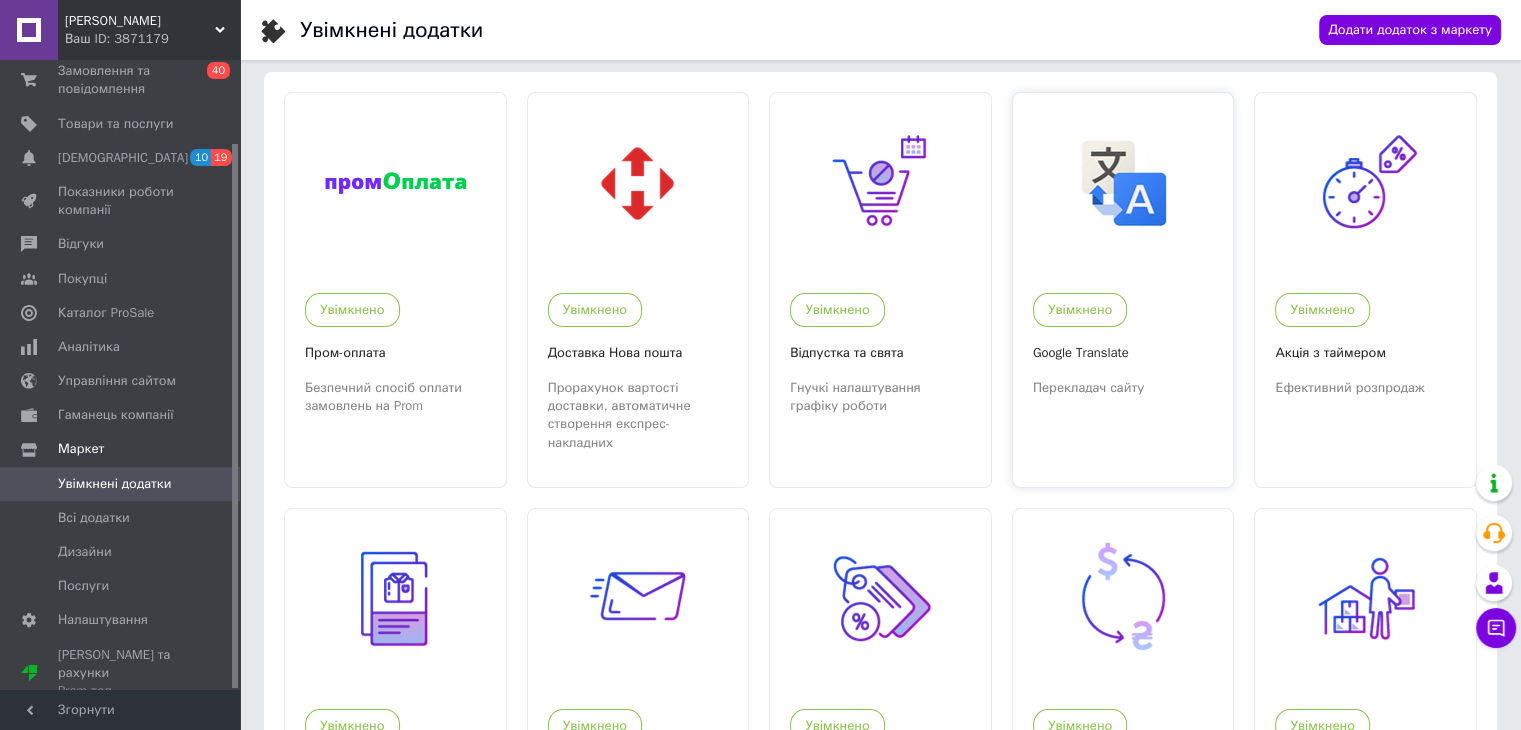 scroll, scrollTop: 0, scrollLeft: 0, axis: both 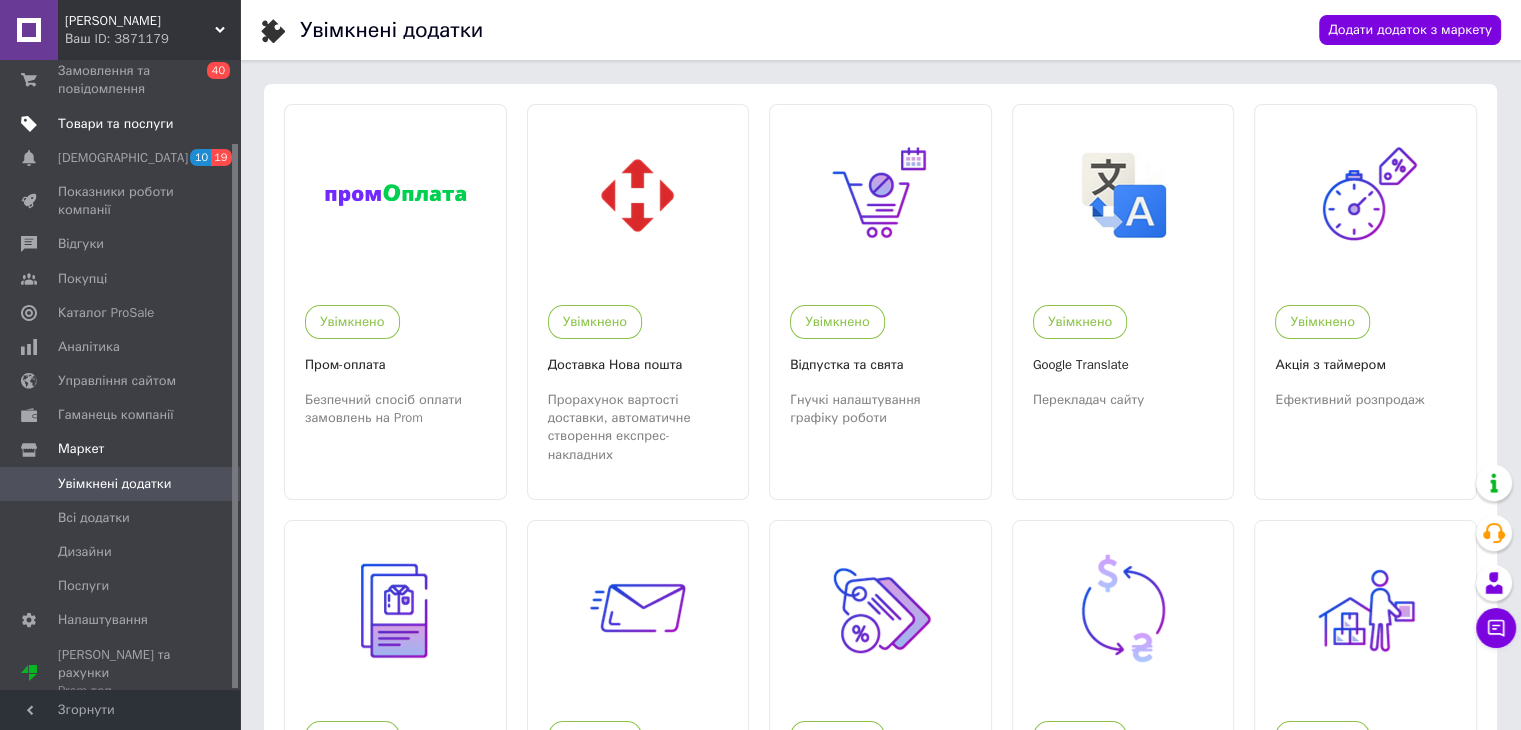 click on "Товари та послуги" at bounding box center [115, 124] 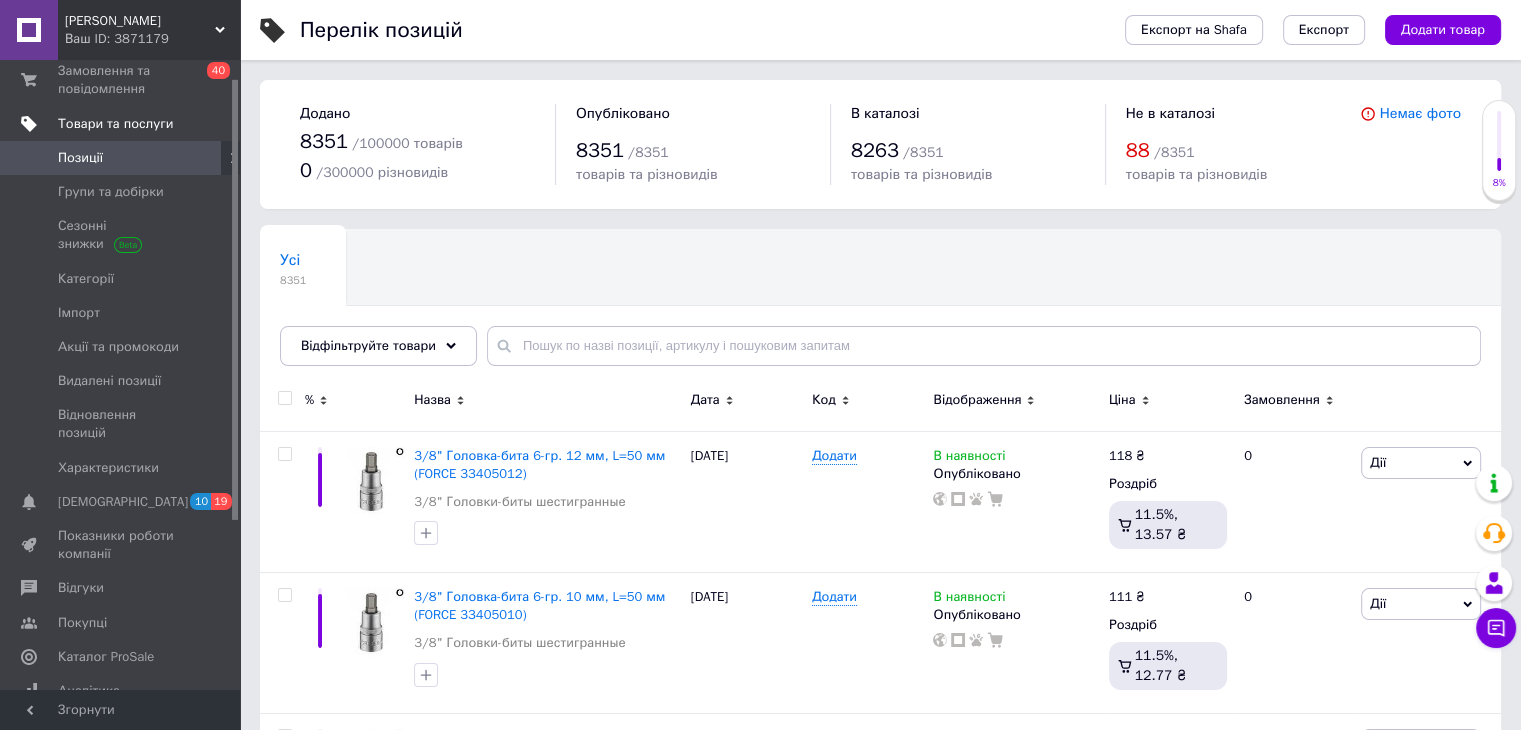 scroll, scrollTop: 0, scrollLeft: 0, axis: both 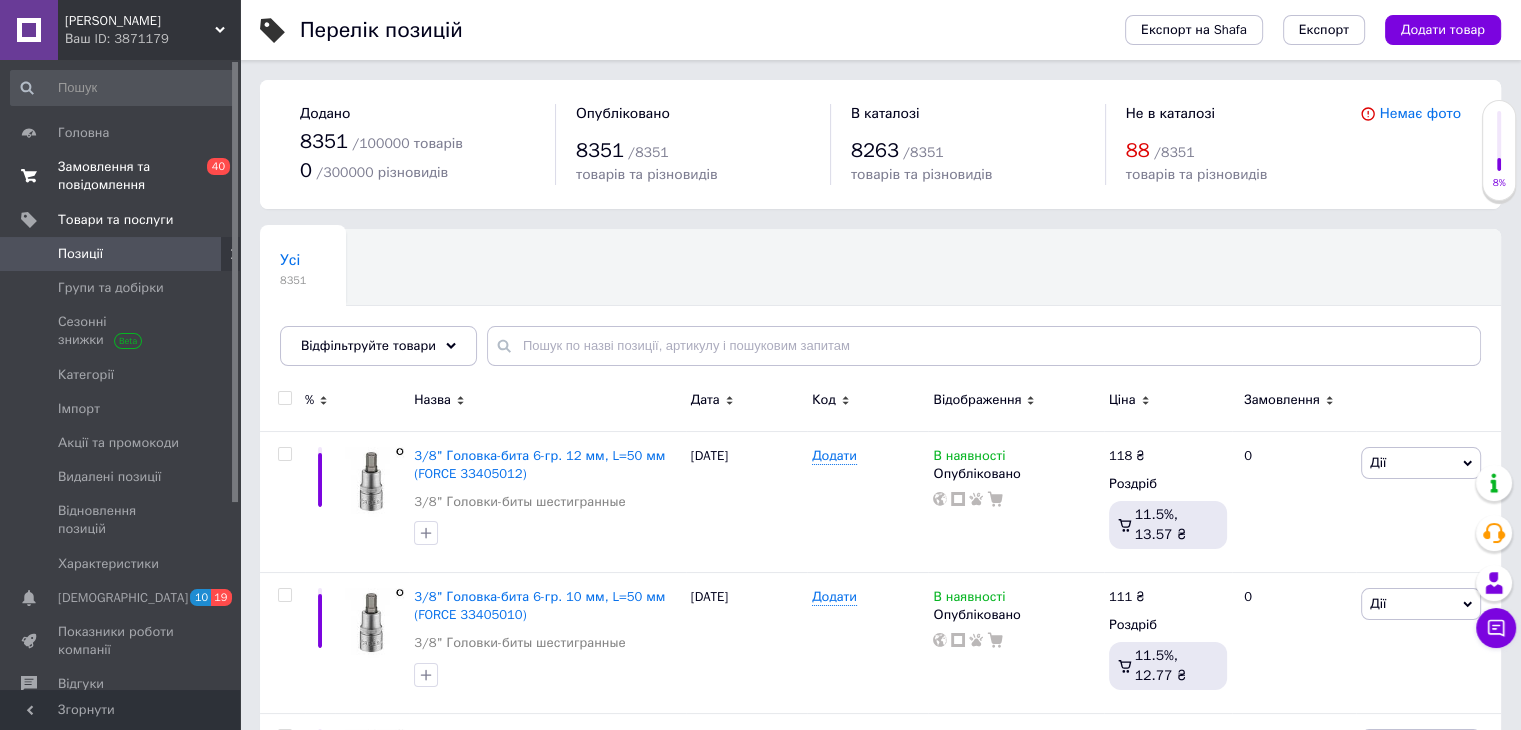 click on "Замовлення та повідомлення" at bounding box center [121, 176] 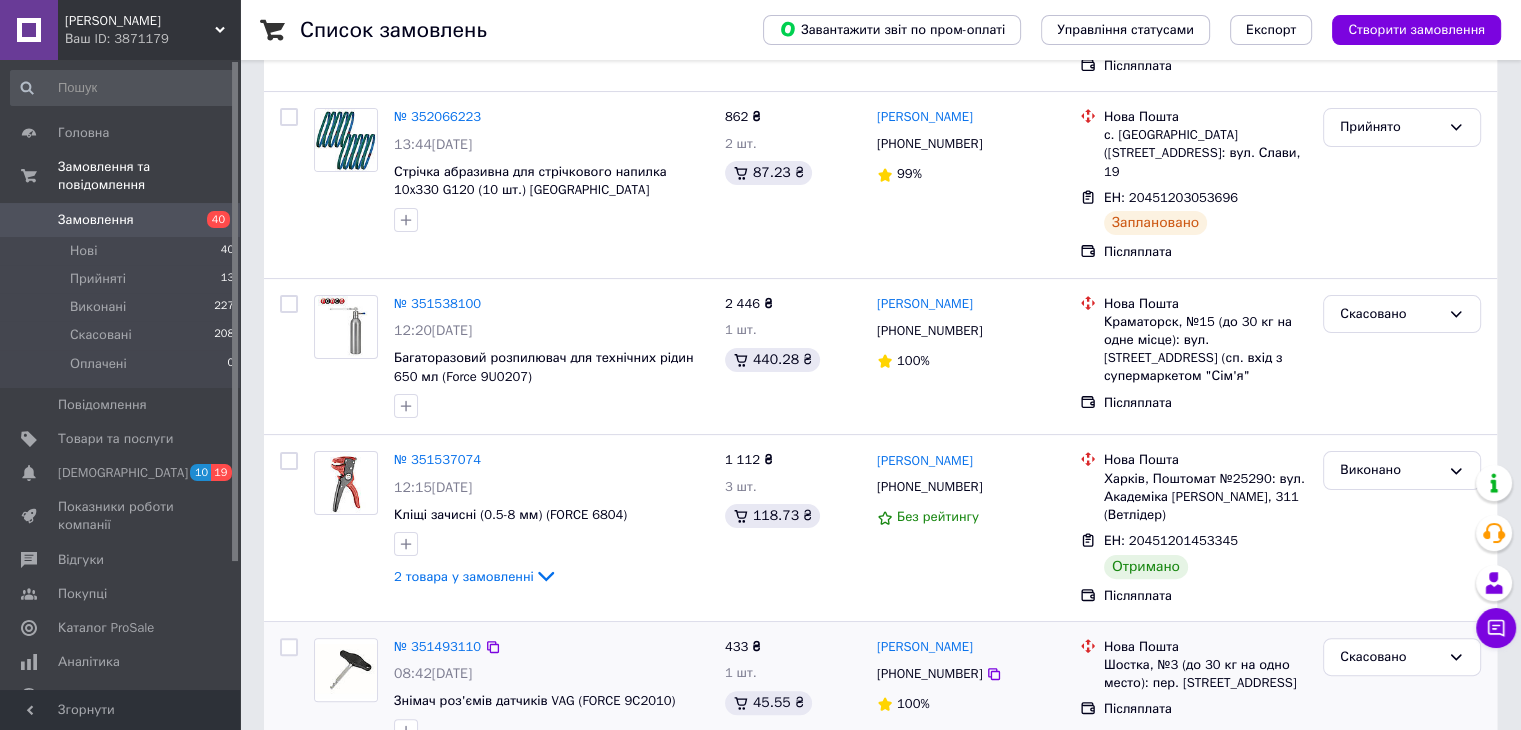 scroll, scrollTop: 400, scrollLeft: 0, axis: vertical 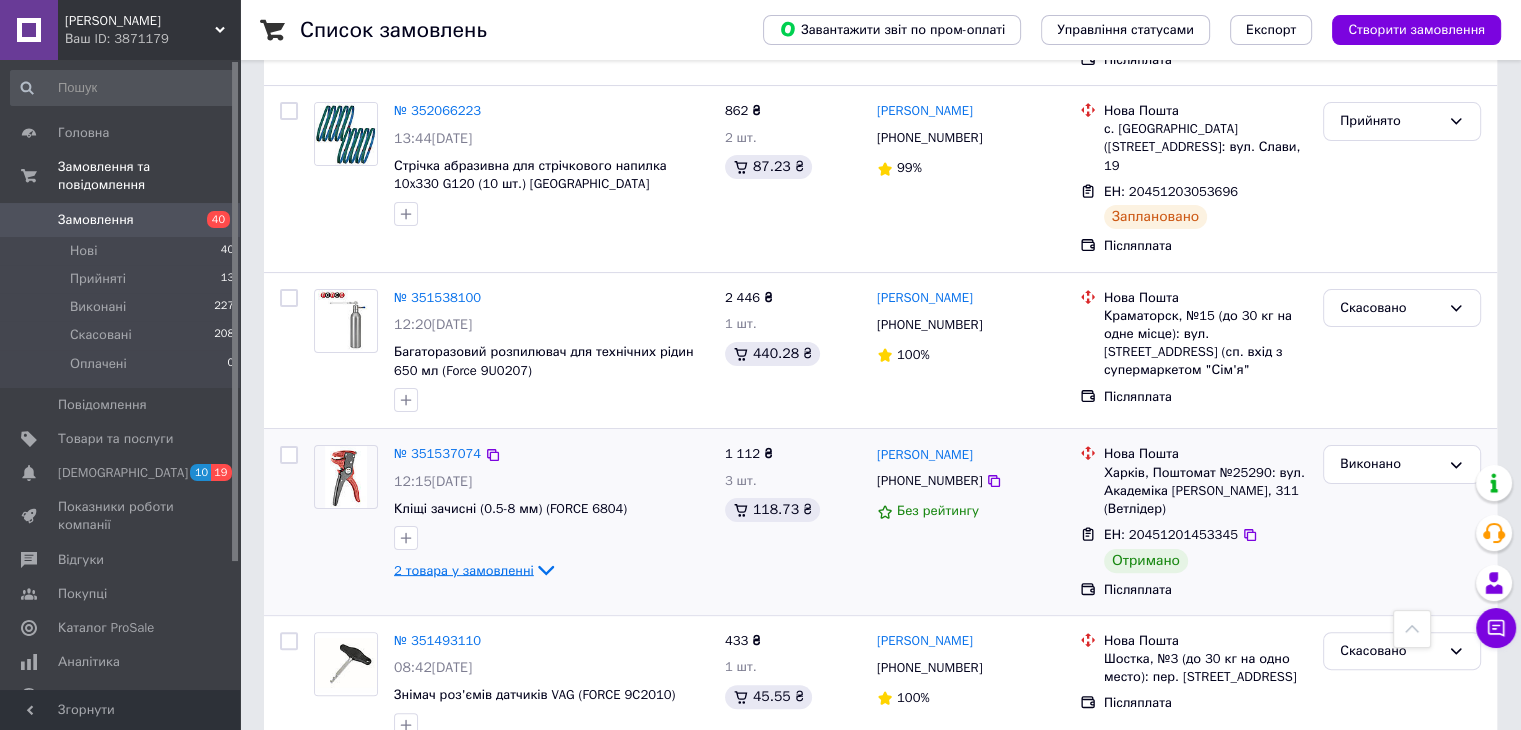 click 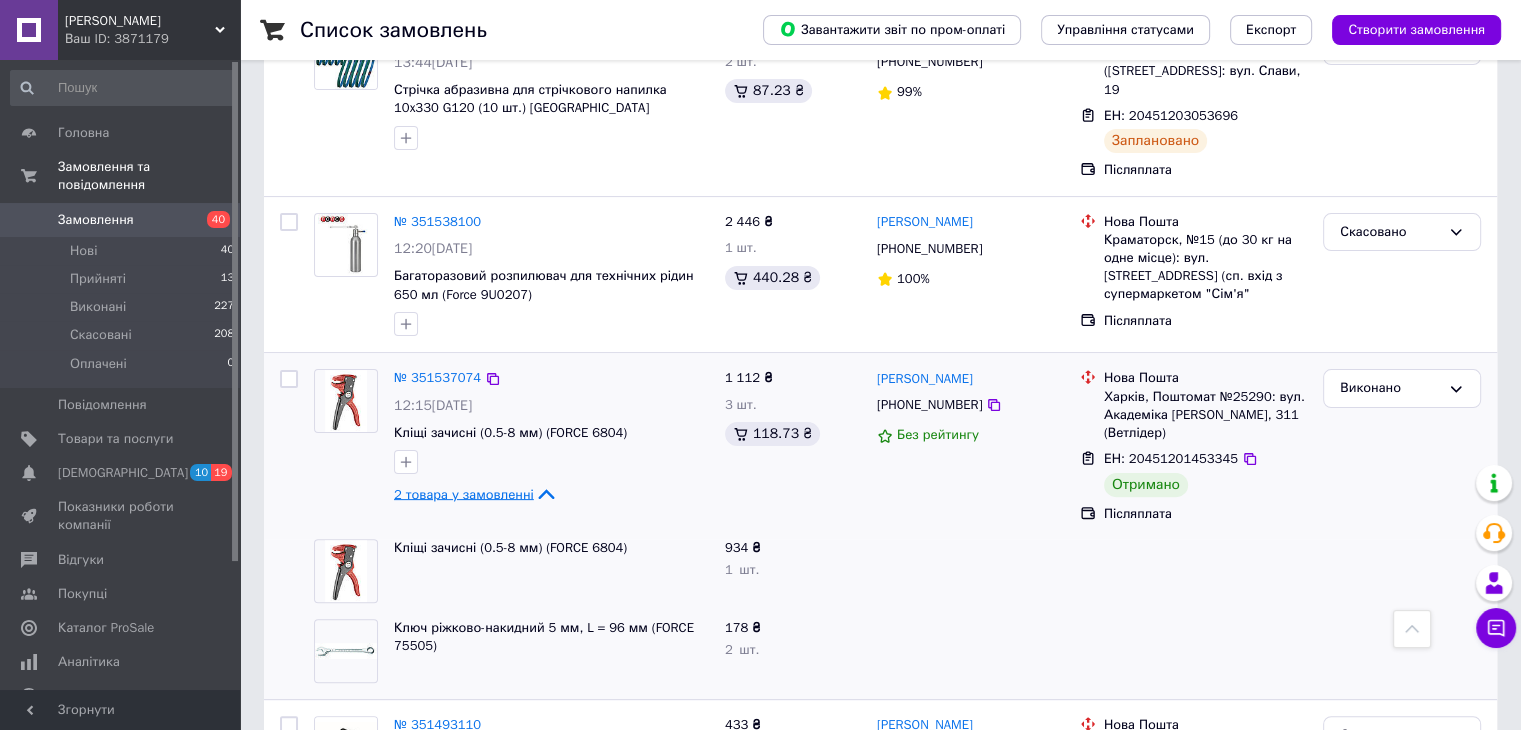 scroll, scrollTop: 600, scrollLeft: 0, axis: vertical 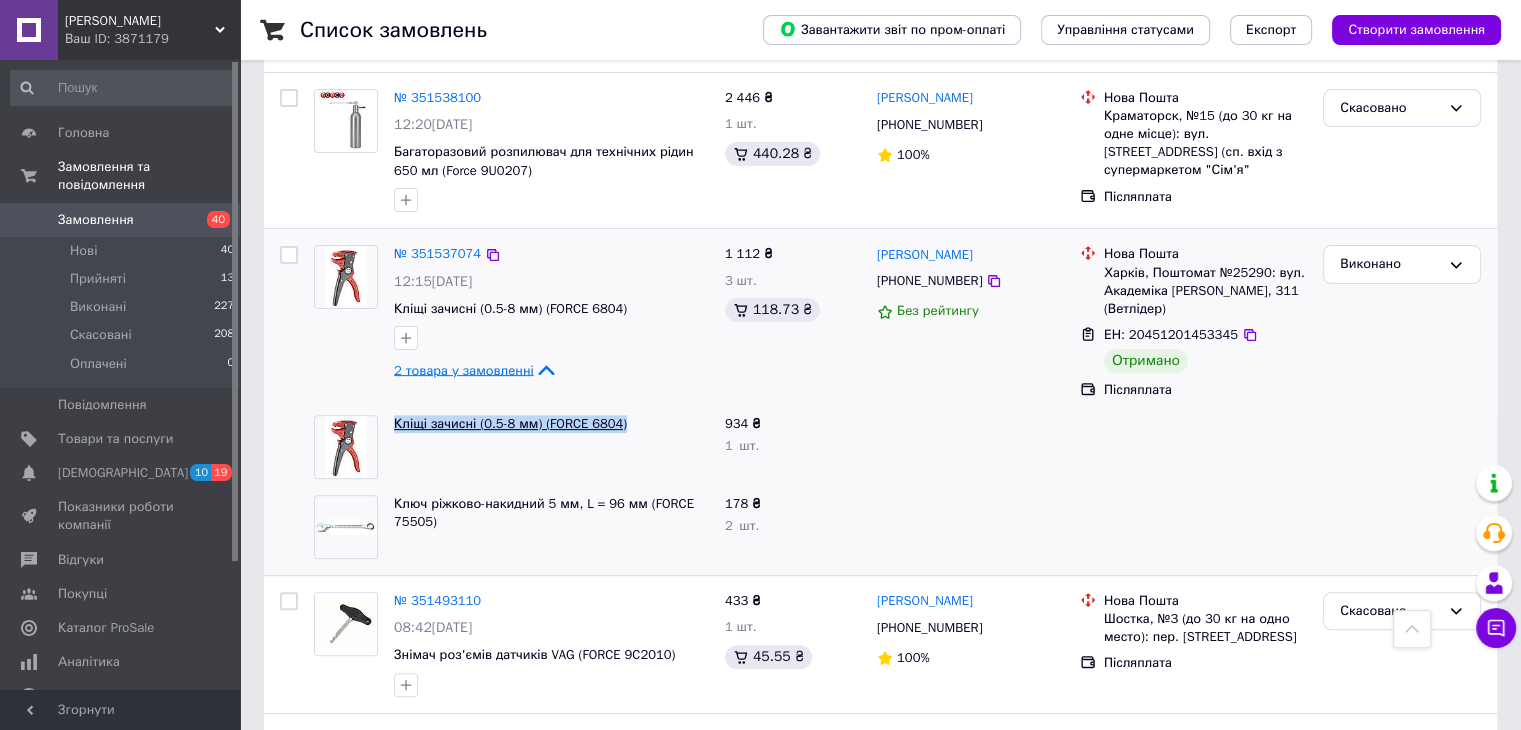 drag, startPoint x: 582, startPoint y: 389, endPoint x: 397, endPoint y: 412, distance: 186.42424 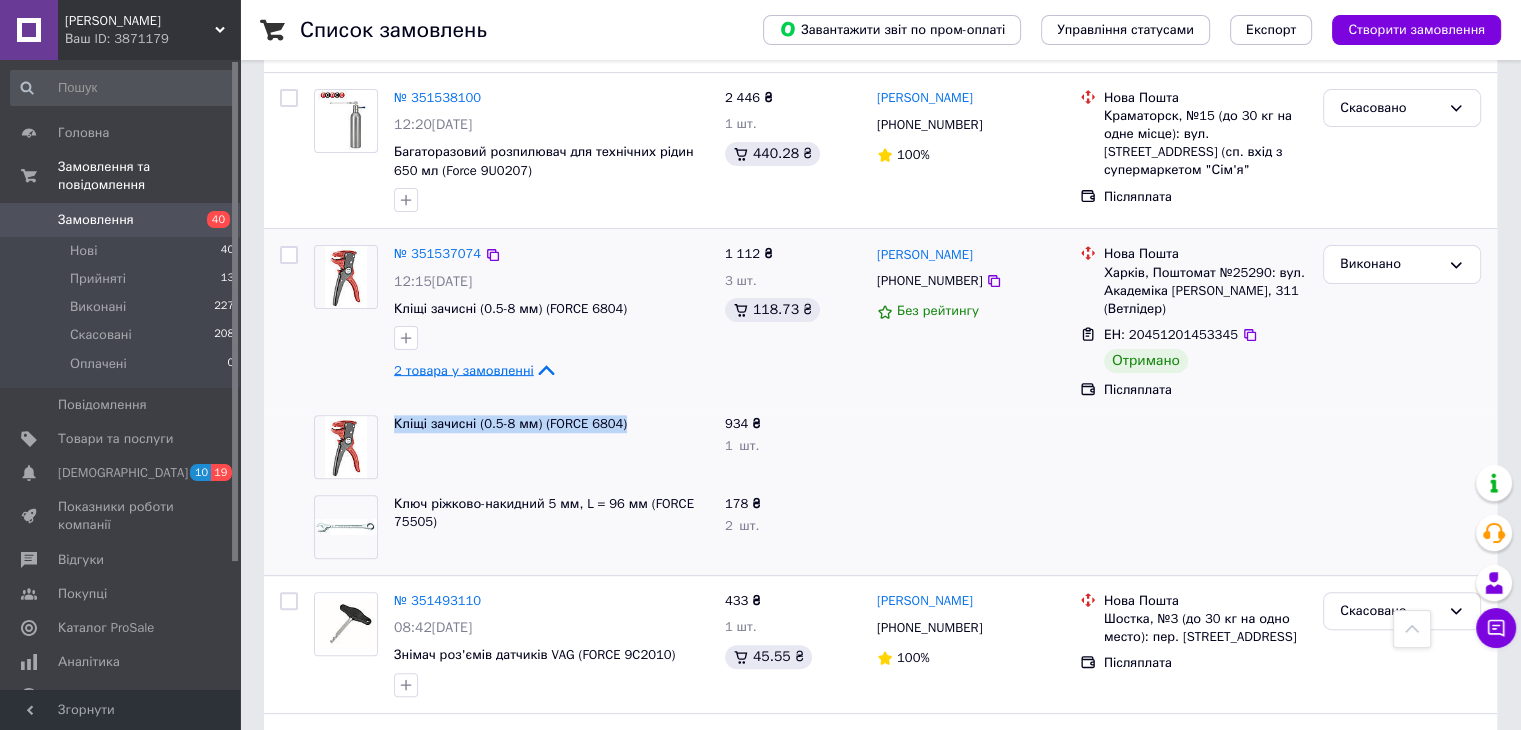 copy on "Кліщі зачисні (0.5-8 мм) (FORCE 6804)" 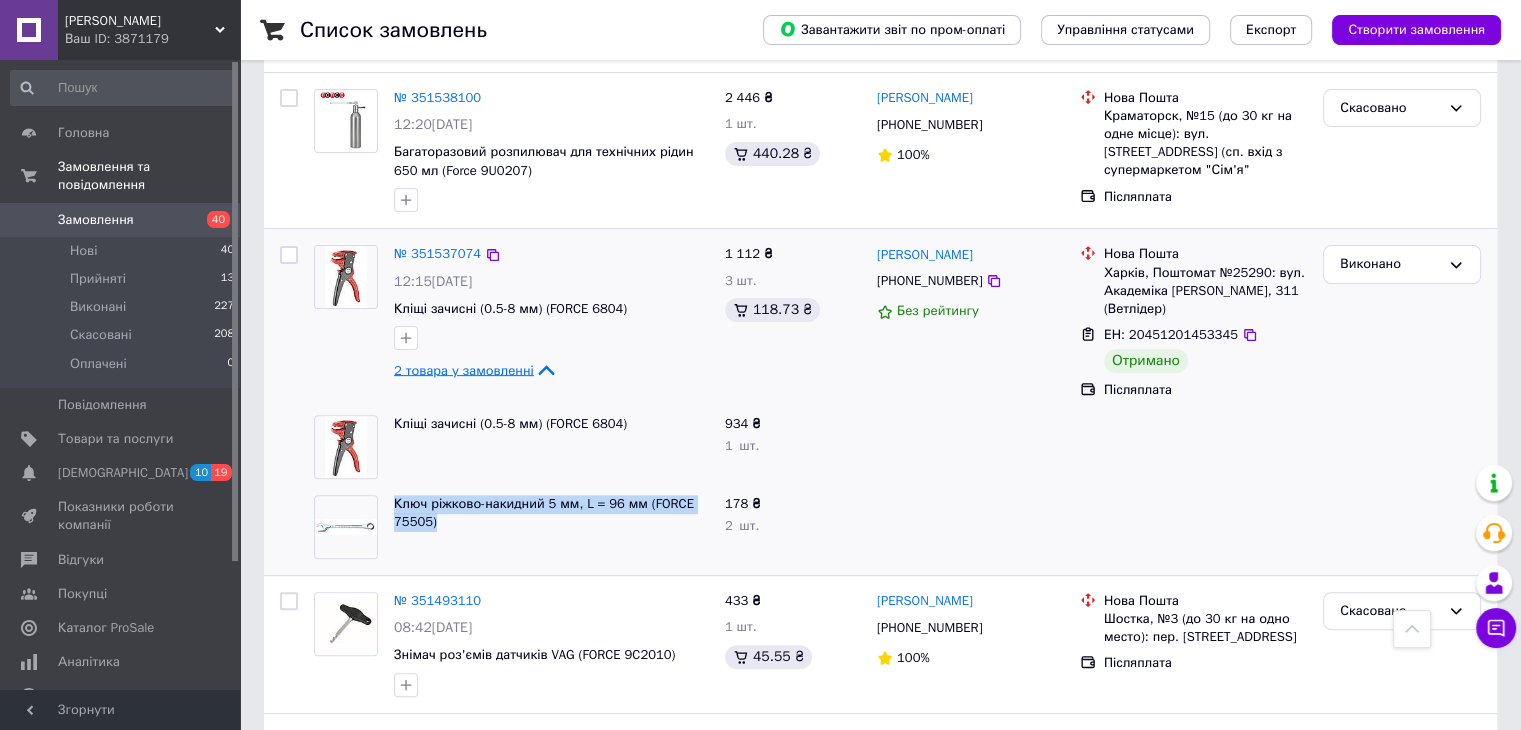 drag, startPoint x: 383, startPoint y: 481, endPoint x: 448, endPoint y: 525, distance: 78.492035 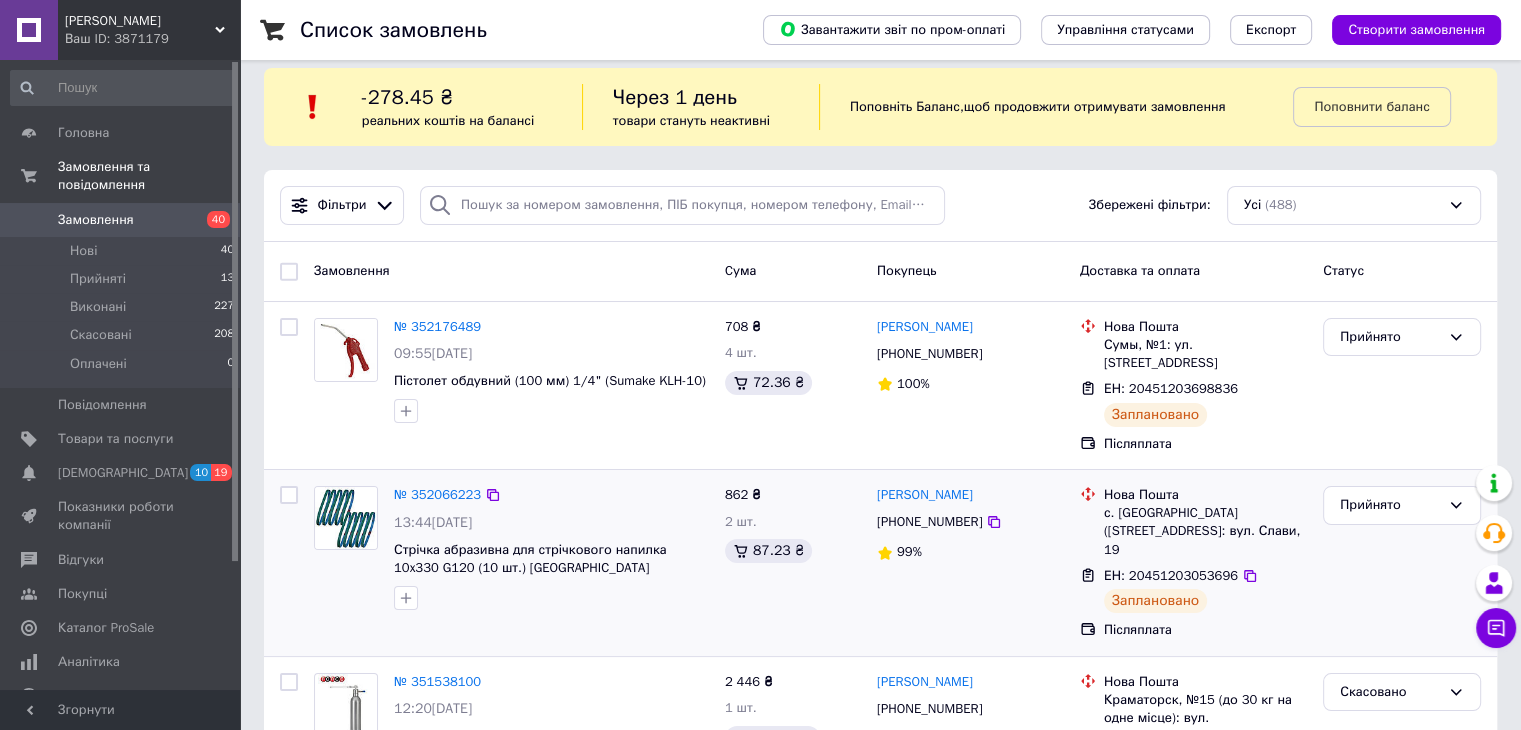 scroll, scrollTop: 0, scrollLeft: 0, axis: both 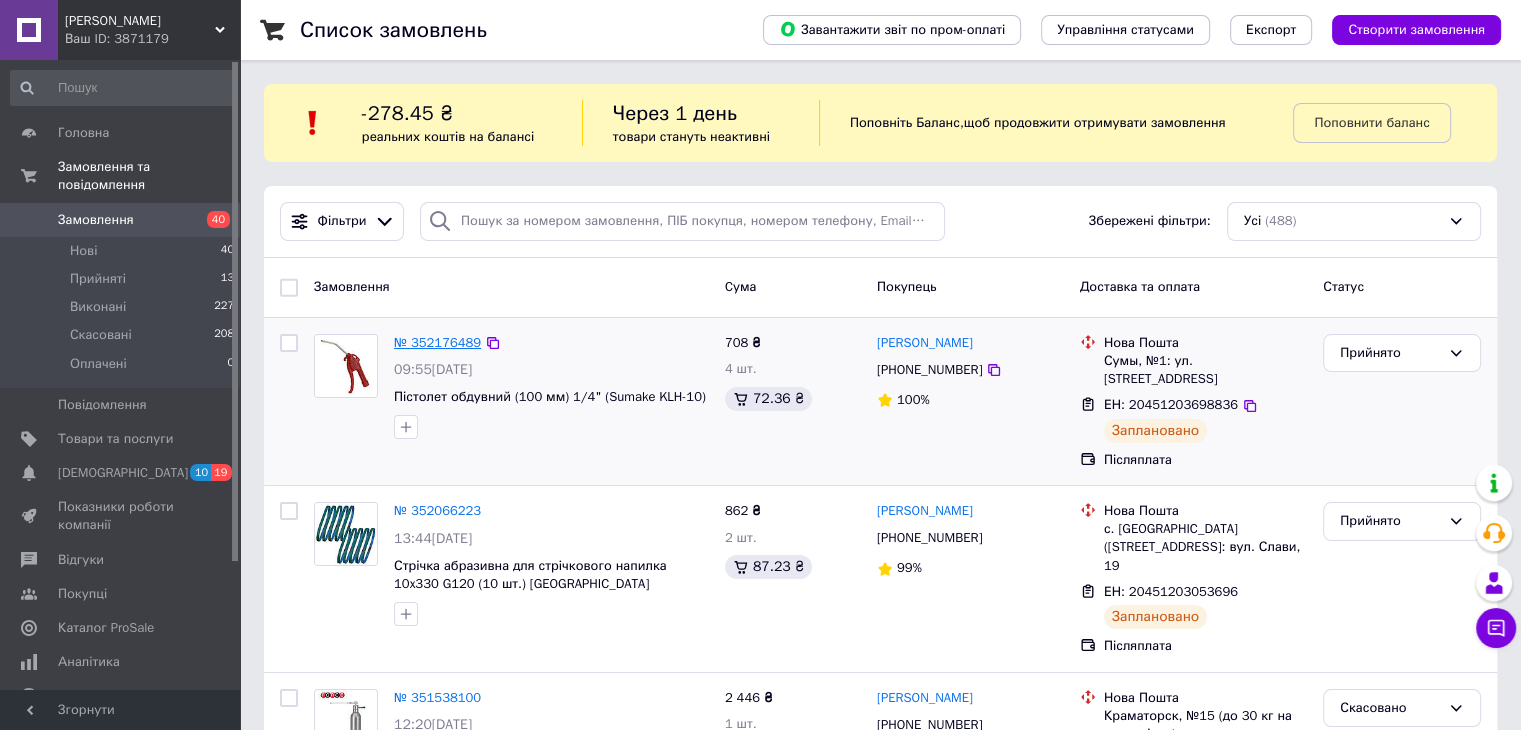 click on "№ 352176489" at bounding box center (437, 342) 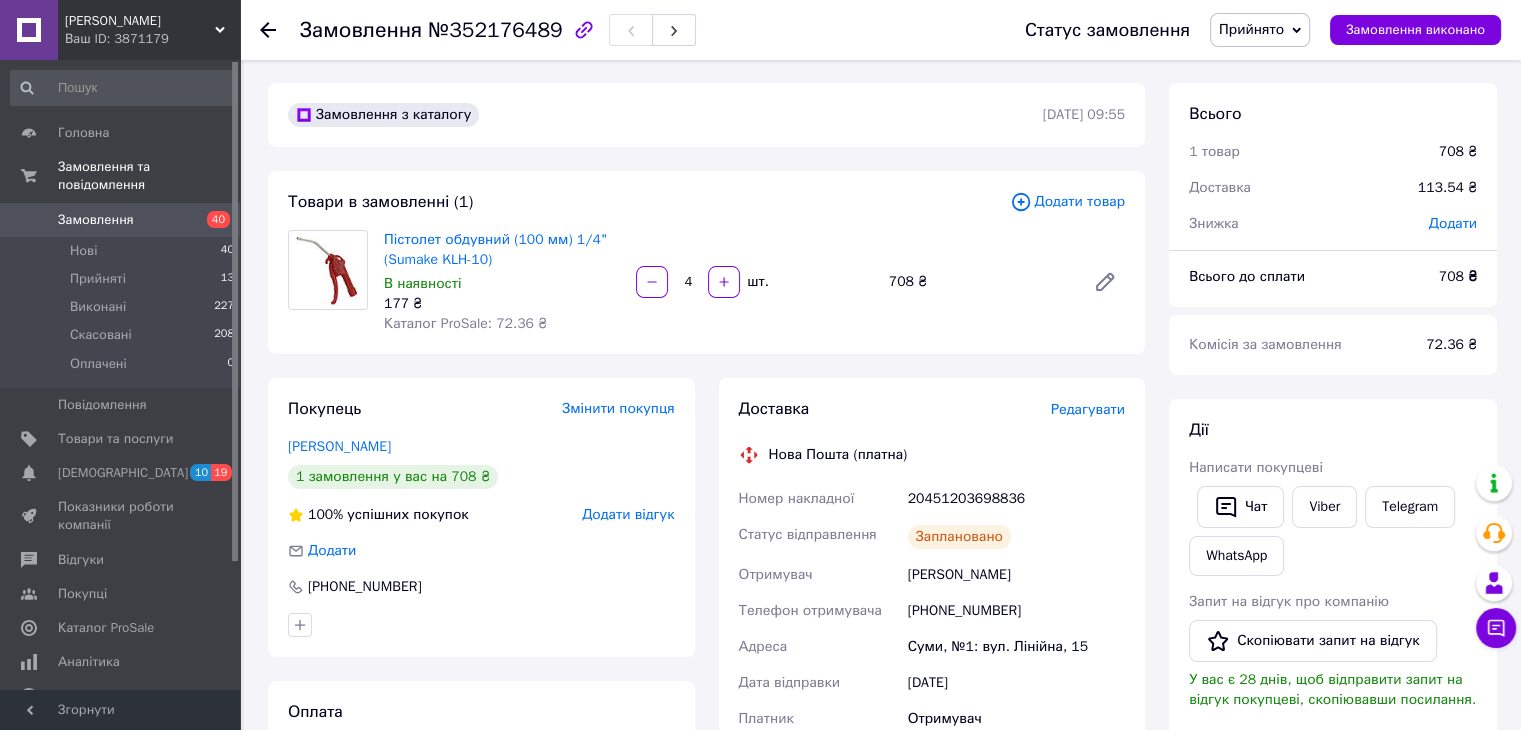 scroll, scrollTop: 0, scrollLeft: 0, axis: both 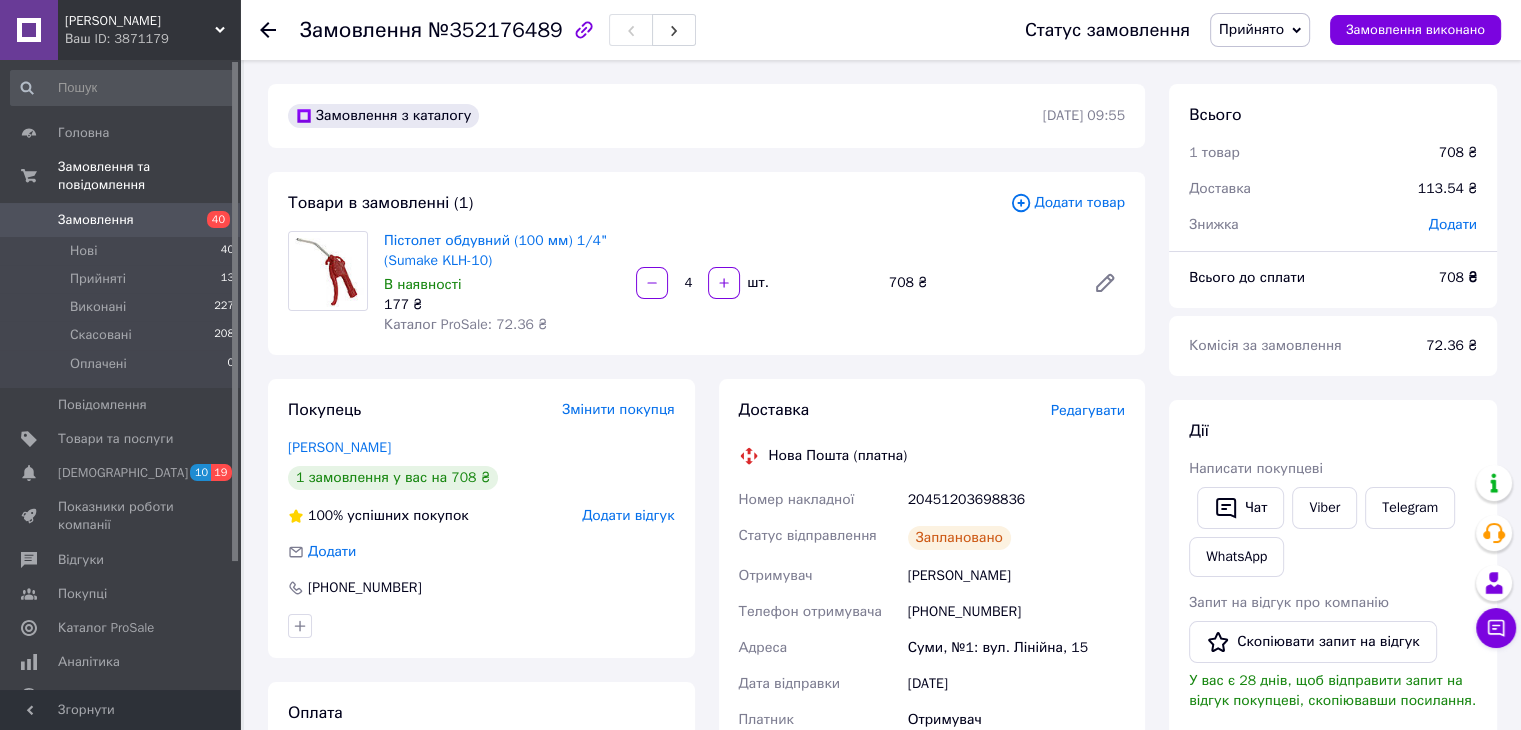 click on "Замовлення" at bounding box center (96, 220) 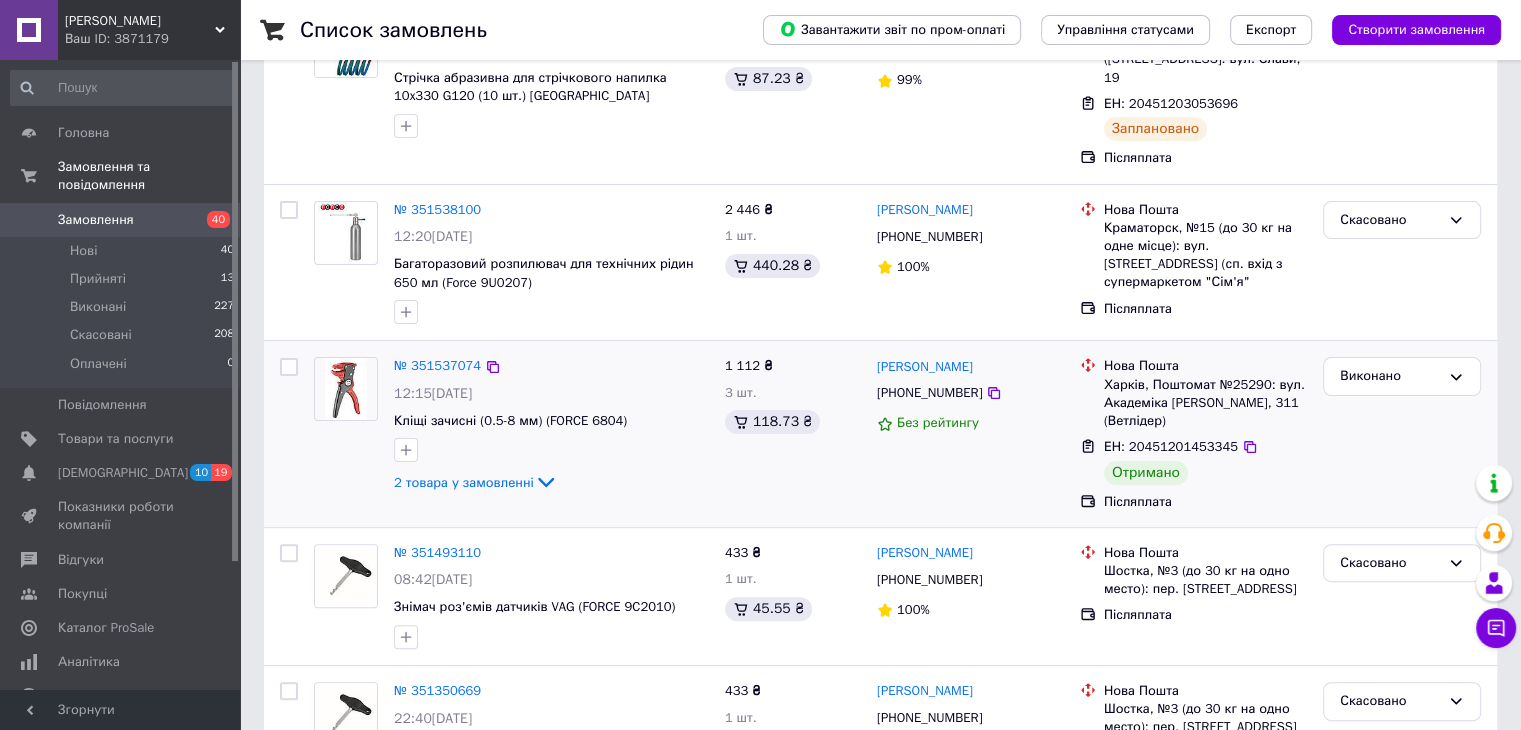 scroll, scrollTop: 500, scrollLeft: 0, axis: vertical 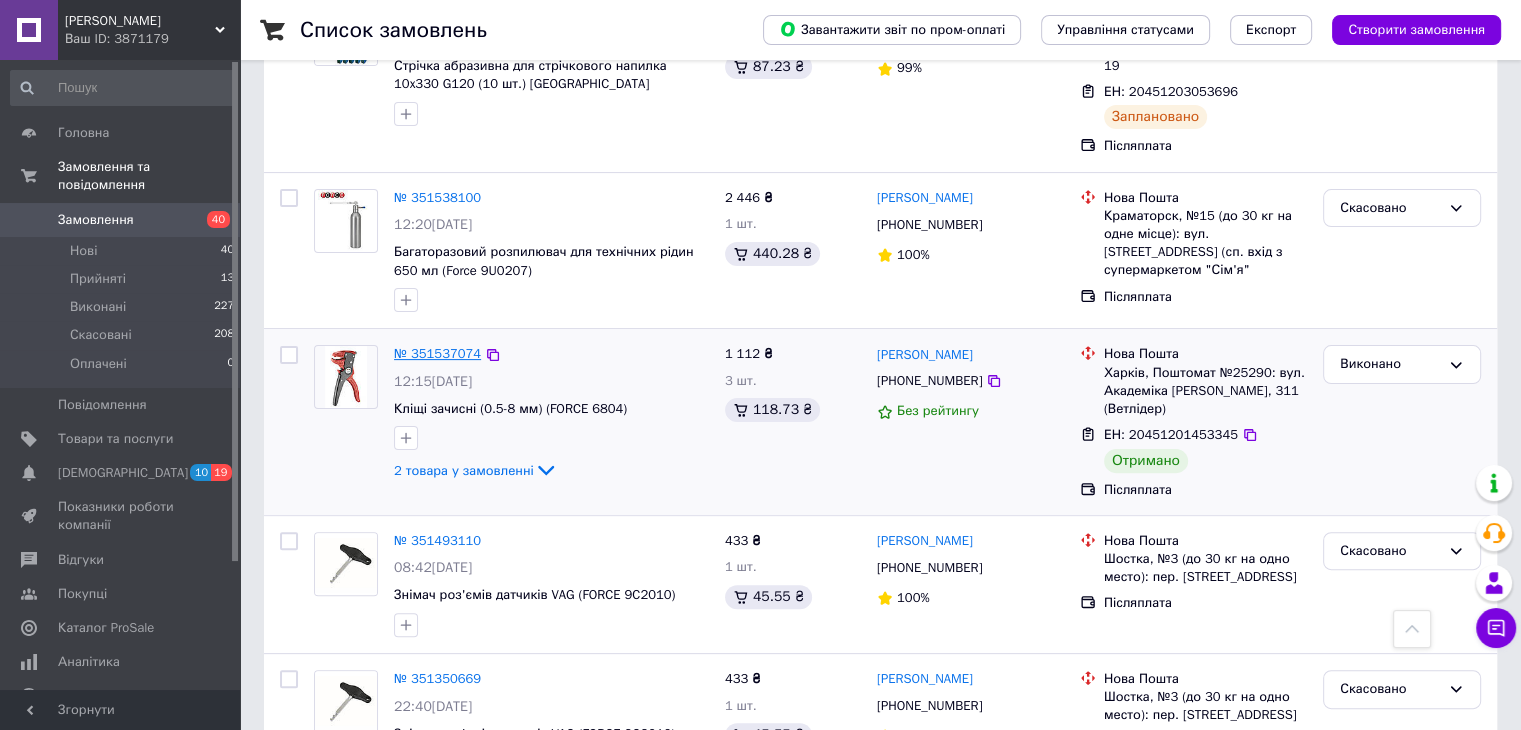 click on "№ 351537074" at bounding box center [437, 353] 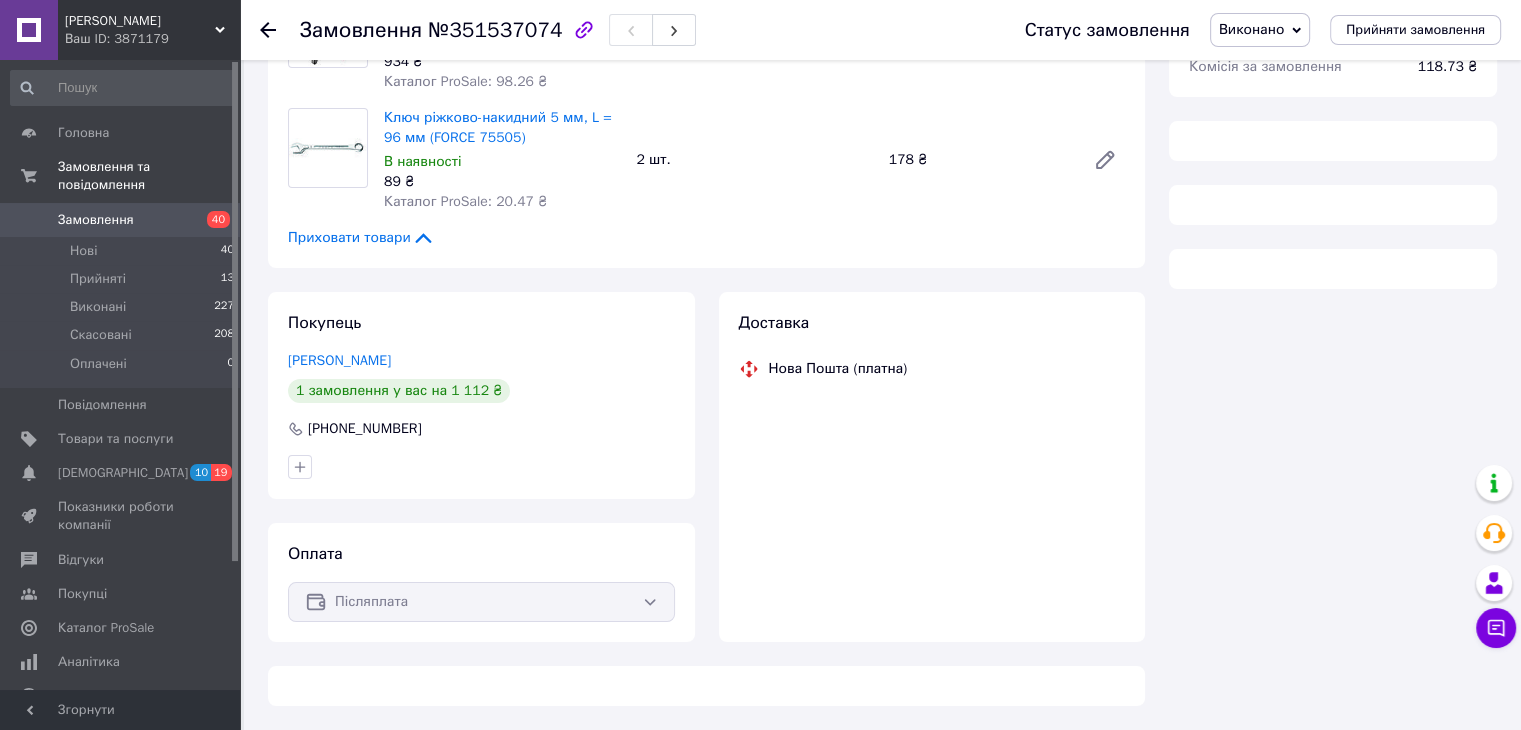 scroll, scrollTop: 500, scrollLeft: 0, axis: vertical 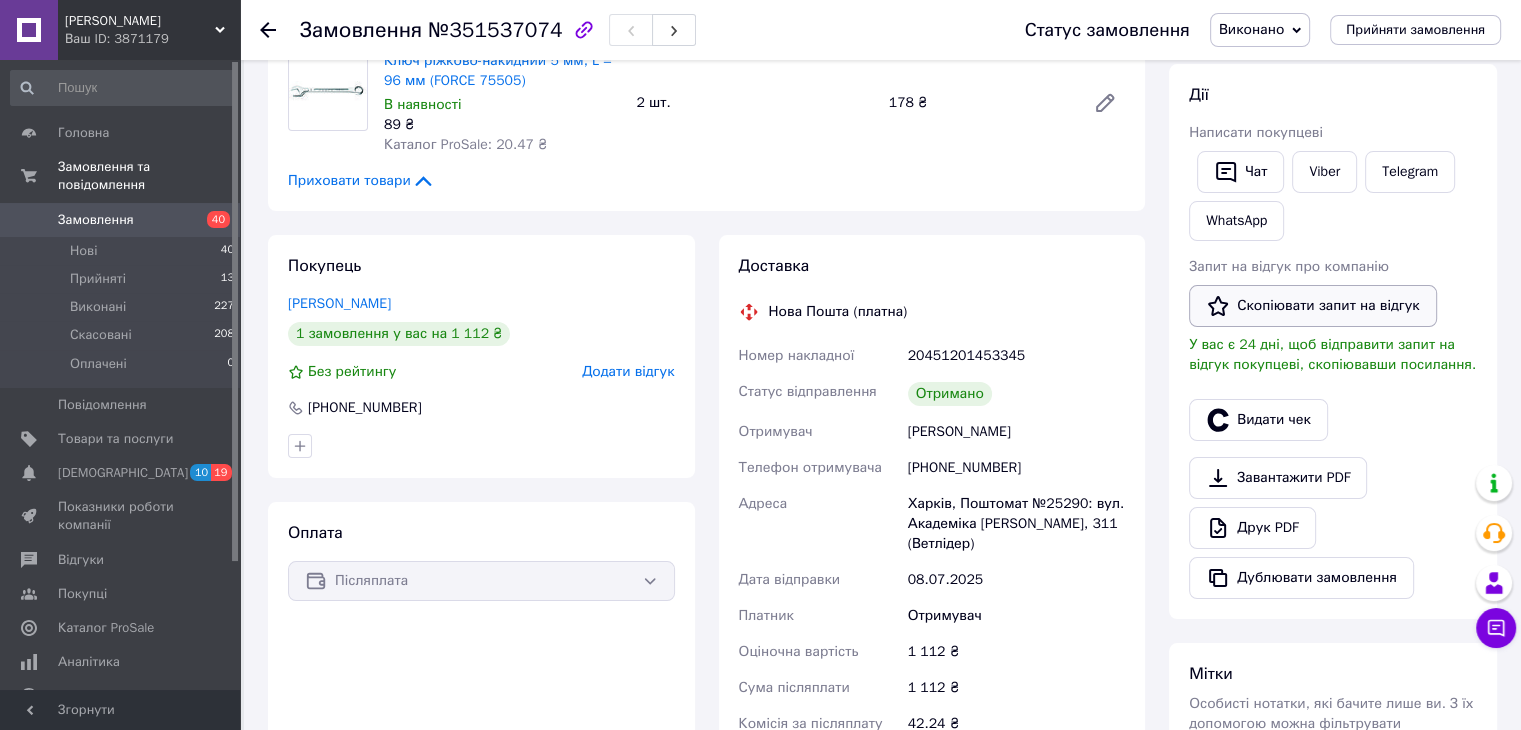 click on "Скопіювати запит на відгук" at bounding box center [1313, 306] 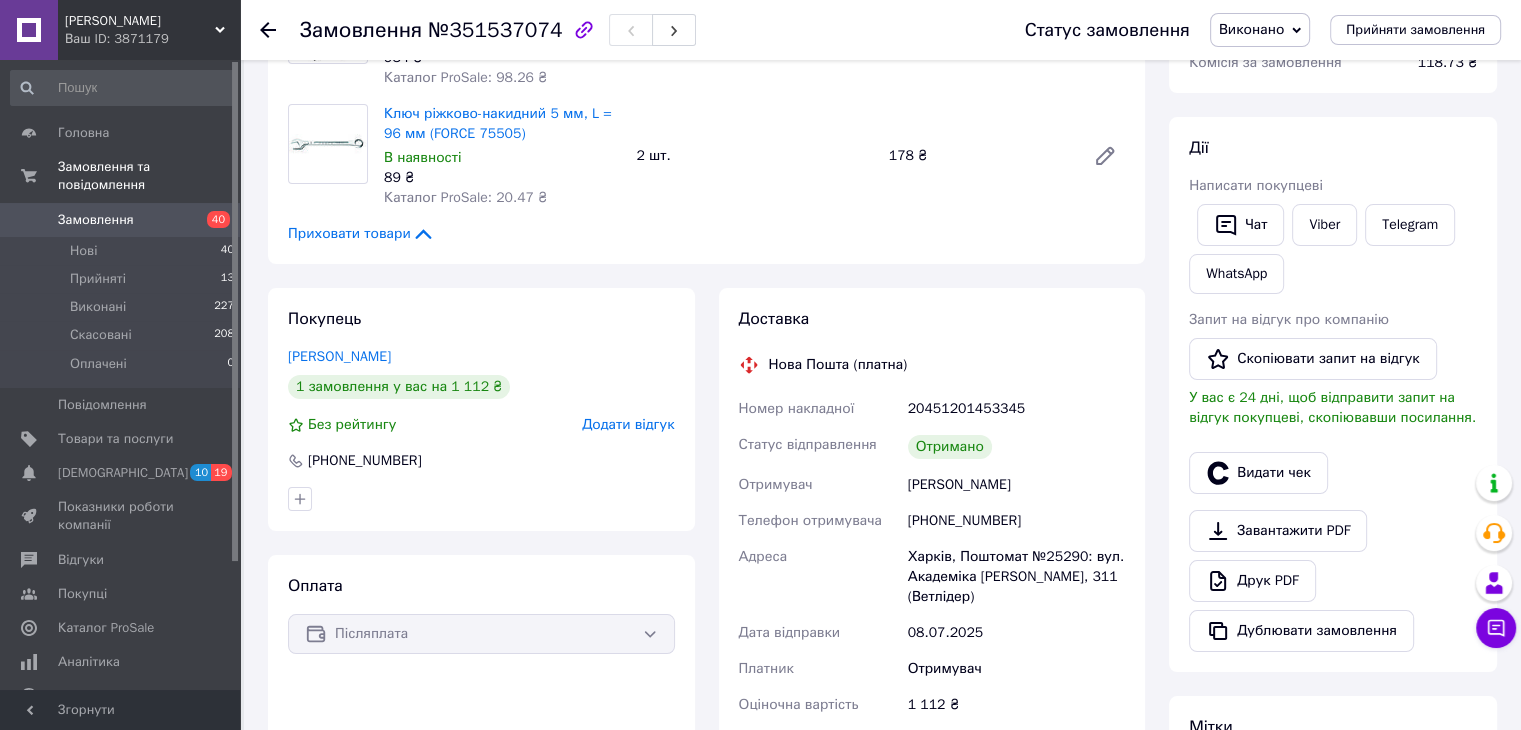scroll, scrollTop: 200, scrollLeft: 0, axis: vertical 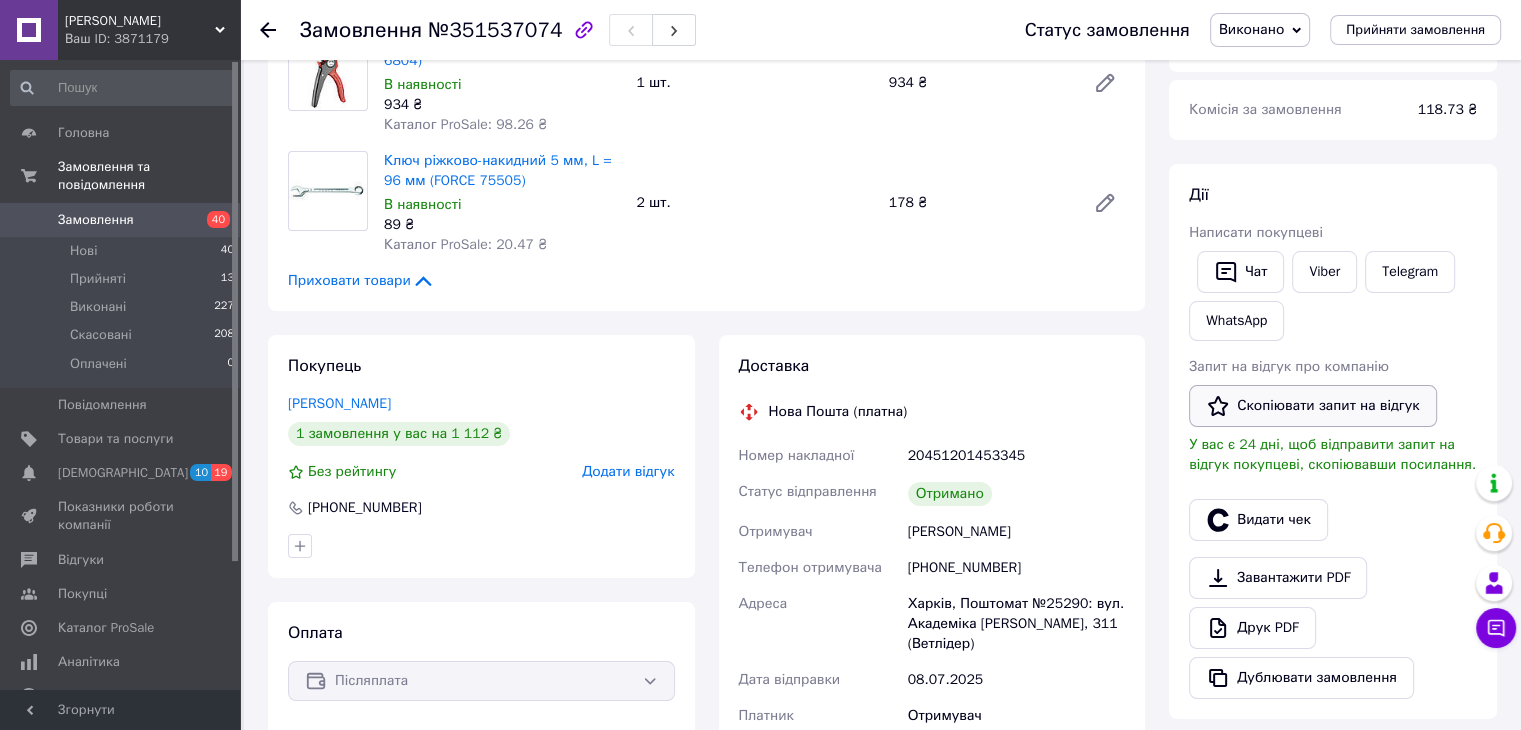 drag, startPoint x: 1305, startPoint y: 512, endPoint x: 1384, endPoint y: 407, distance: 131.40015 